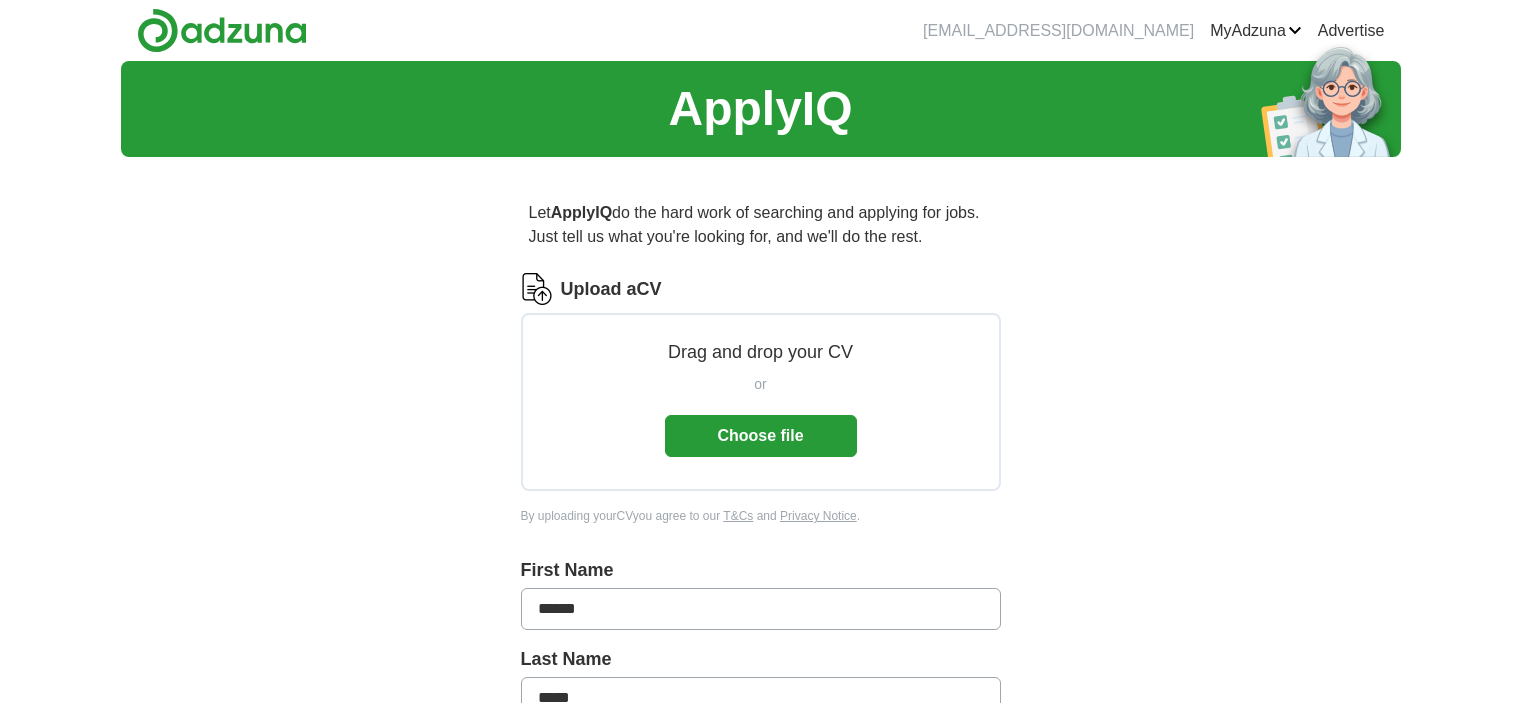 scroll, scrollTop: 0, scrollLeft: 0, axis: both 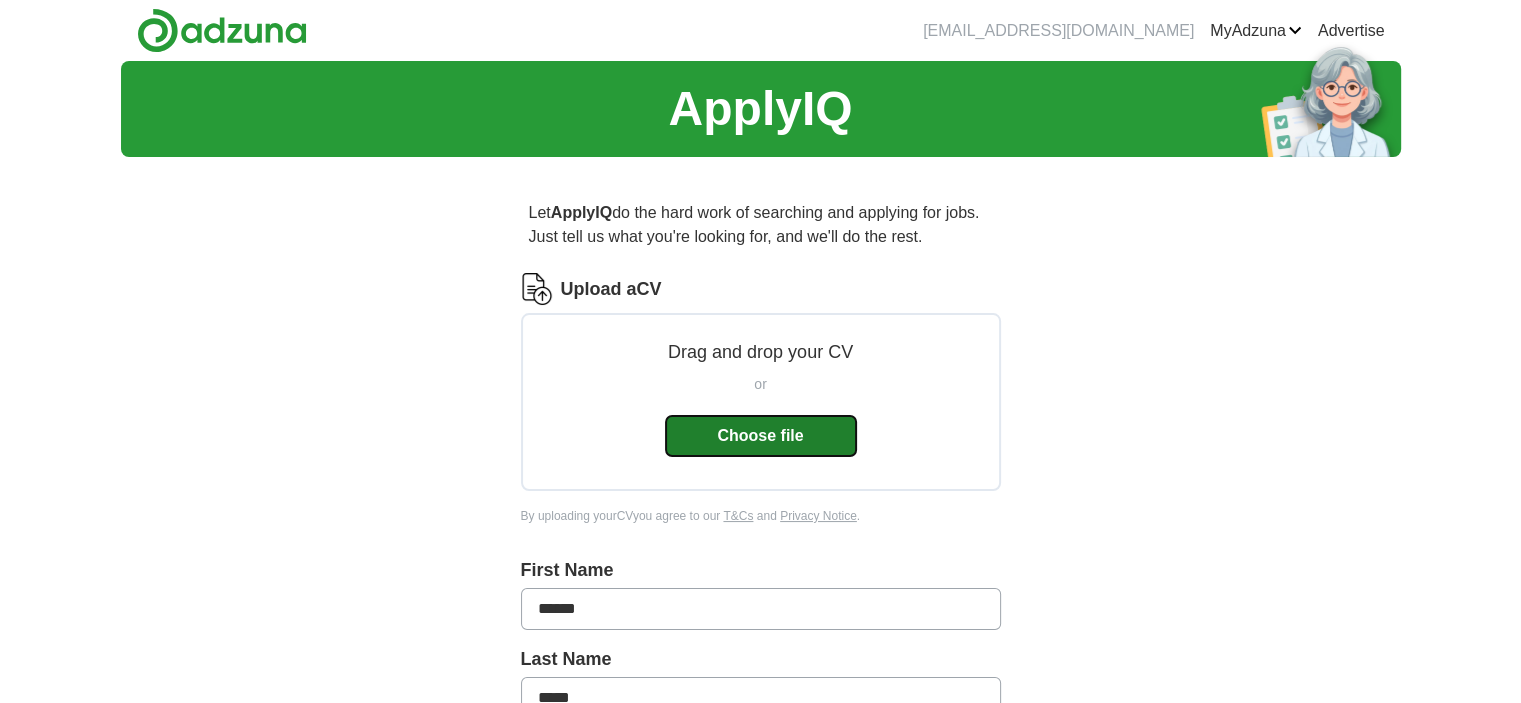 click on "Choose file" at bounding box center (761, 436) 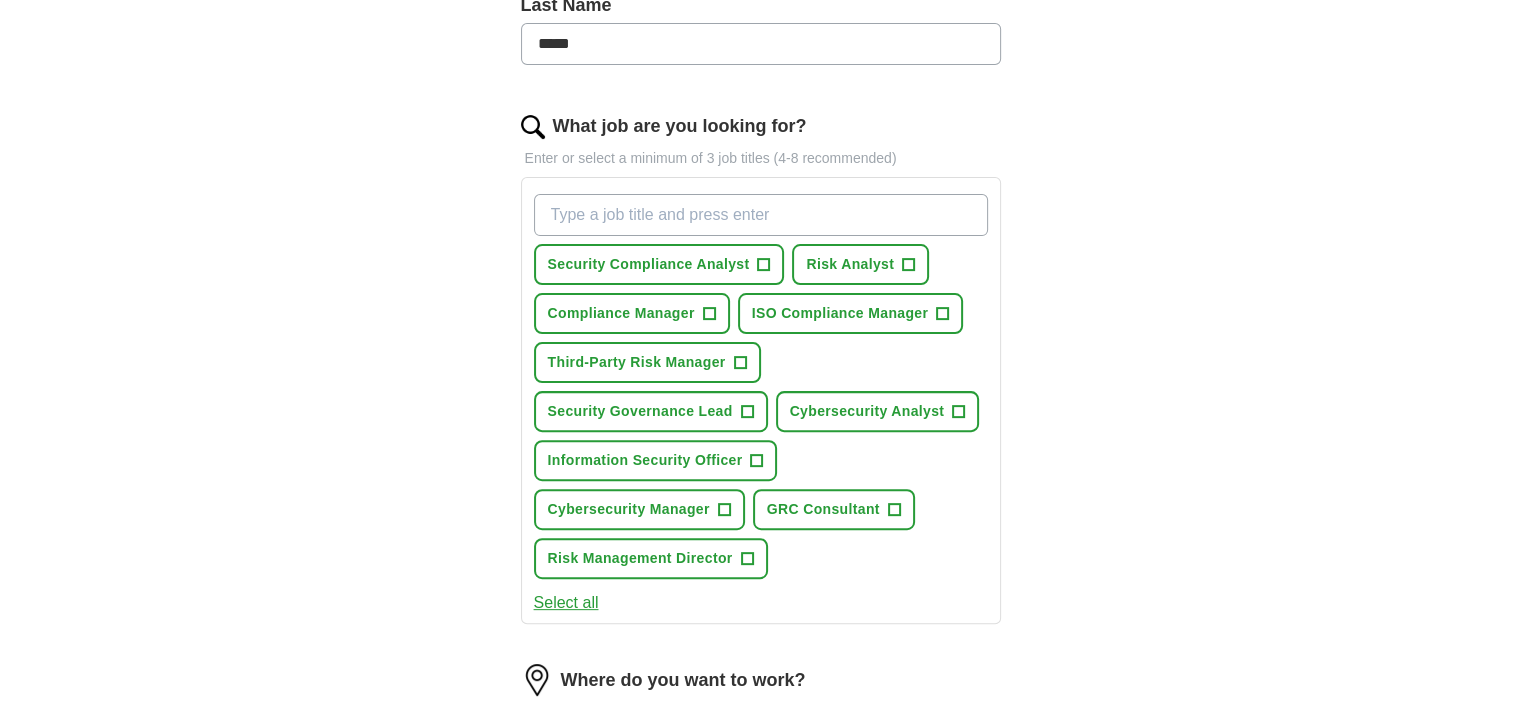 scroll, scrollTop: 560, scrollLeft: 0, axis: vertical 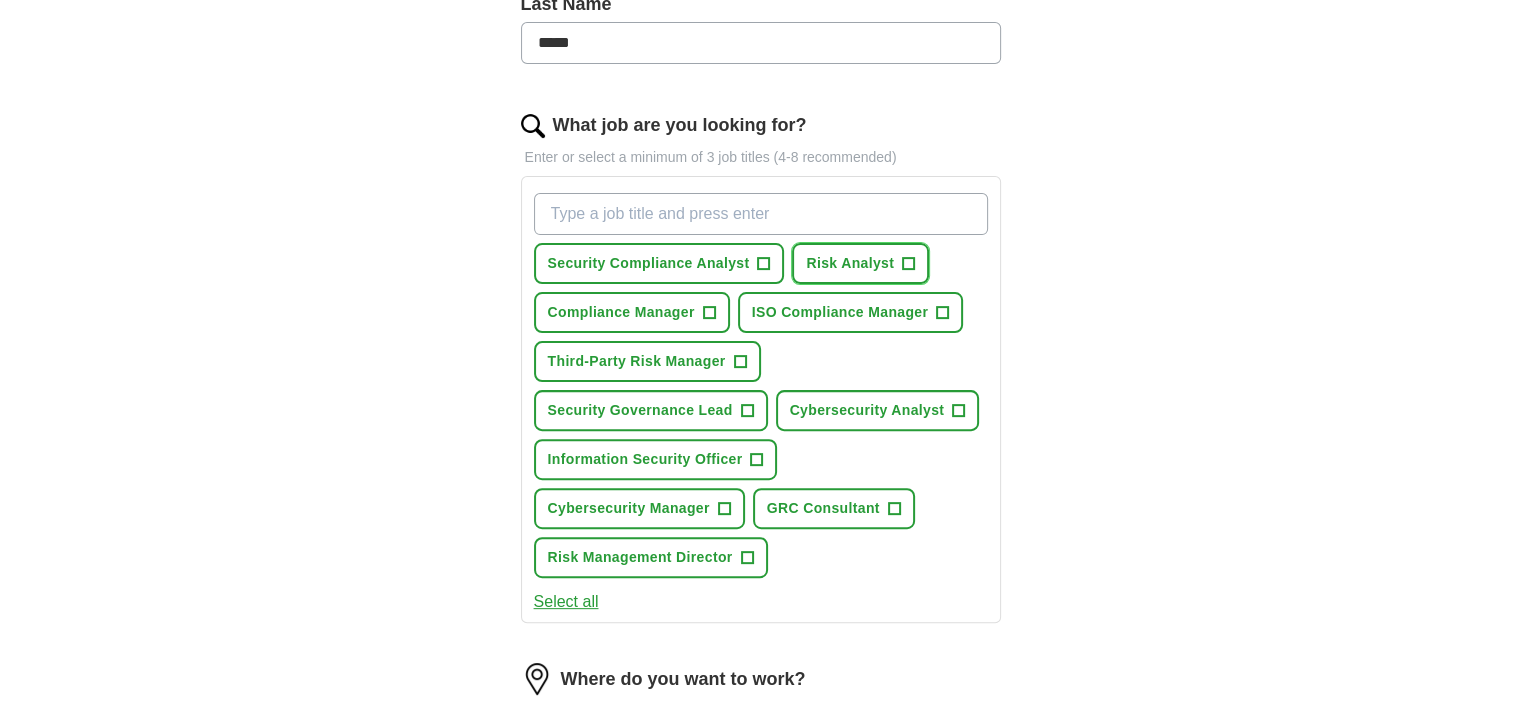 click on "+" at bounding box center [909, 264] 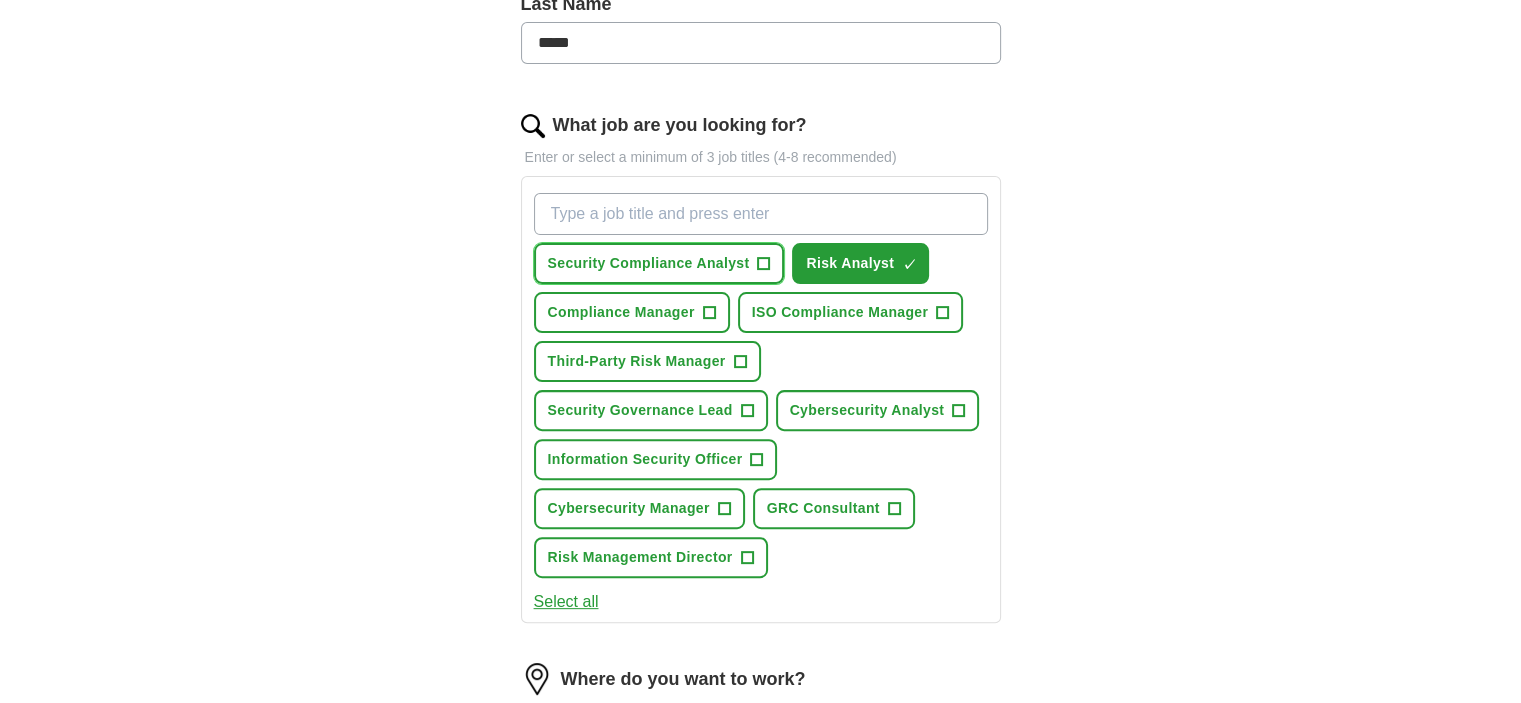 click on "+" at bounding box center (764, 264) 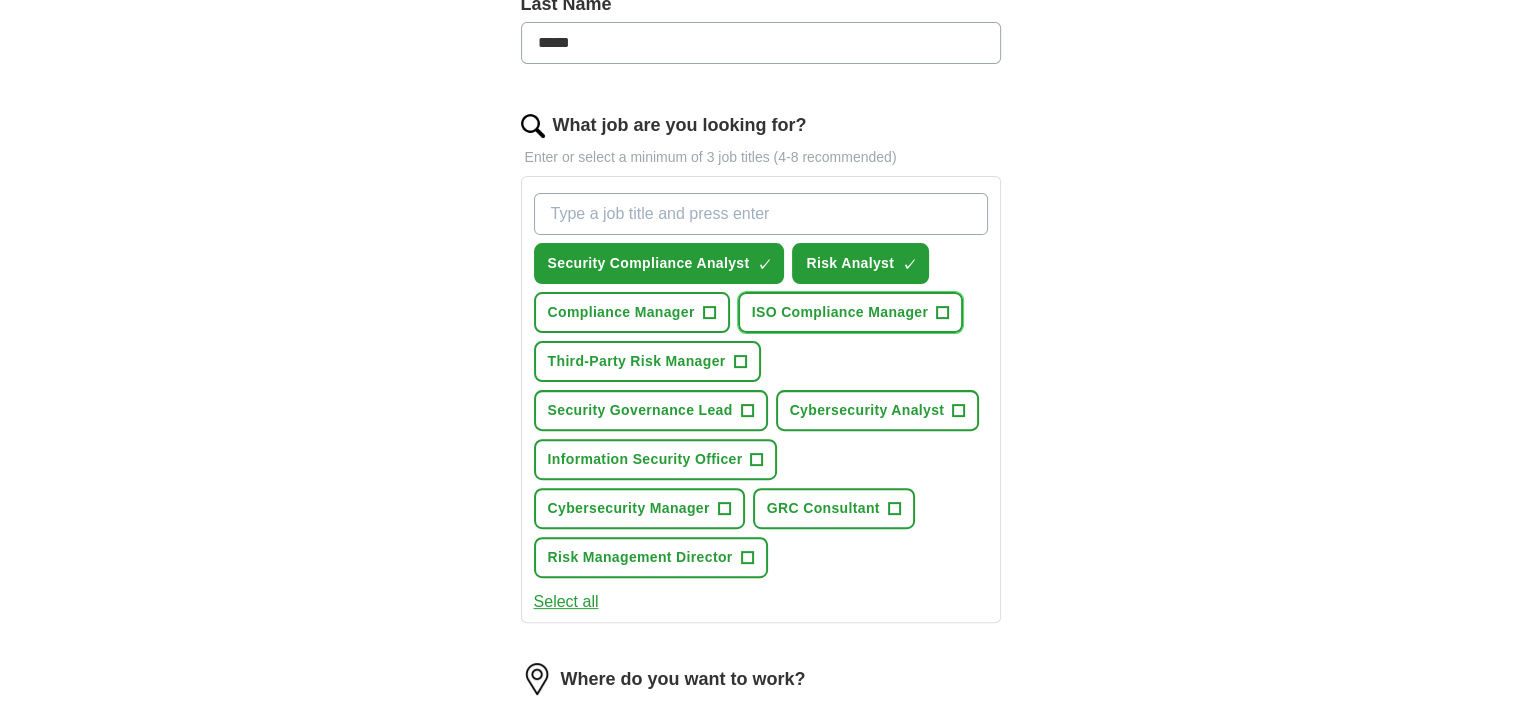 click on "+" at bounding box center [943, 313] 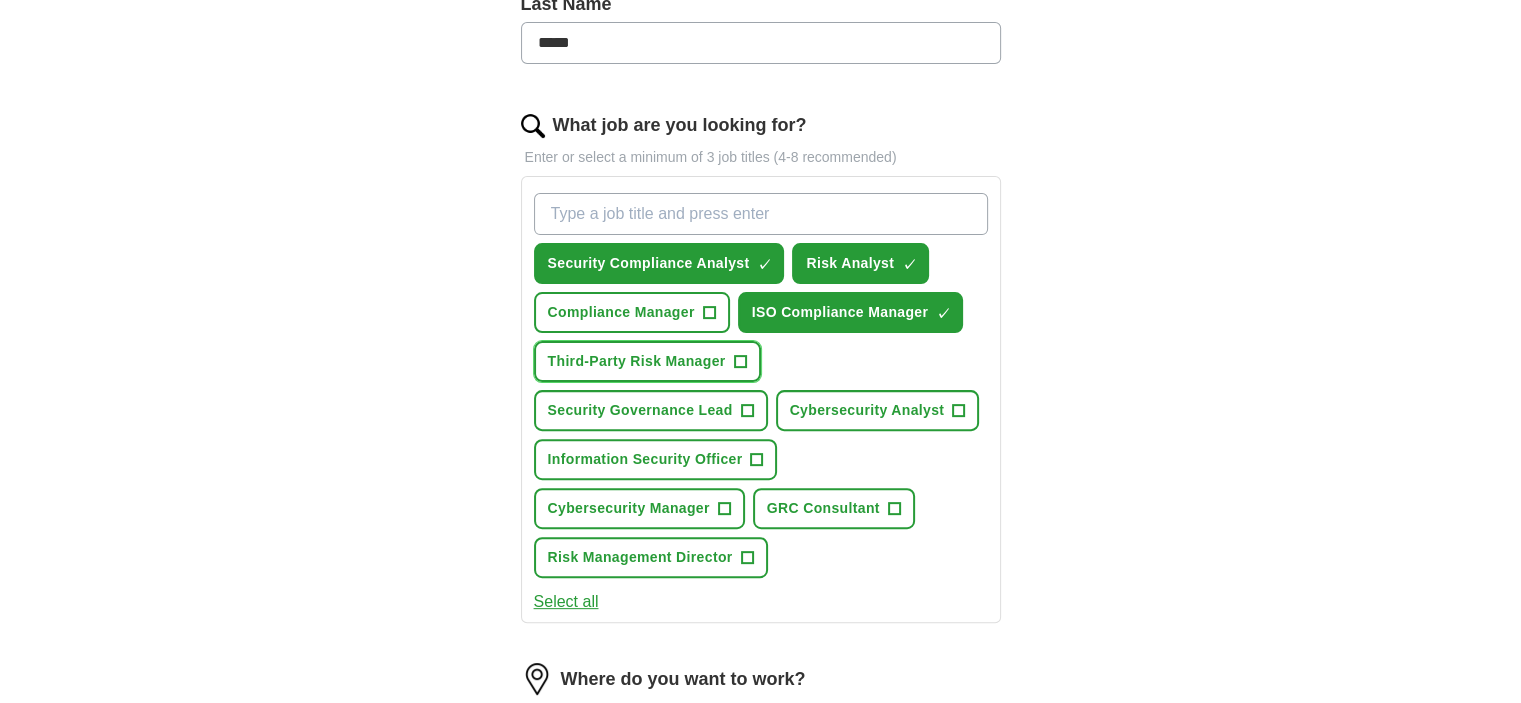 click on "+" at bounding box center (740, 362) 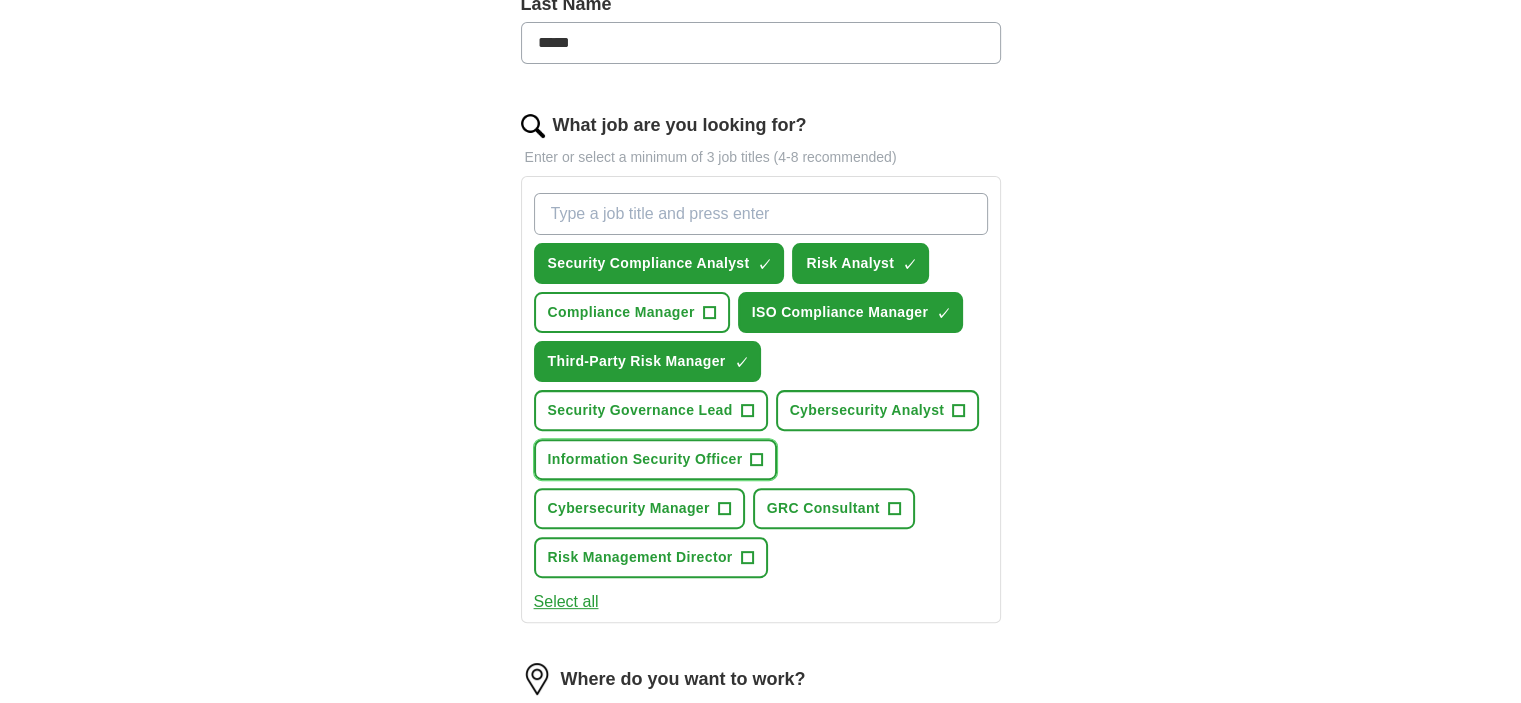 click on "+" at bounding box center [757, 460] 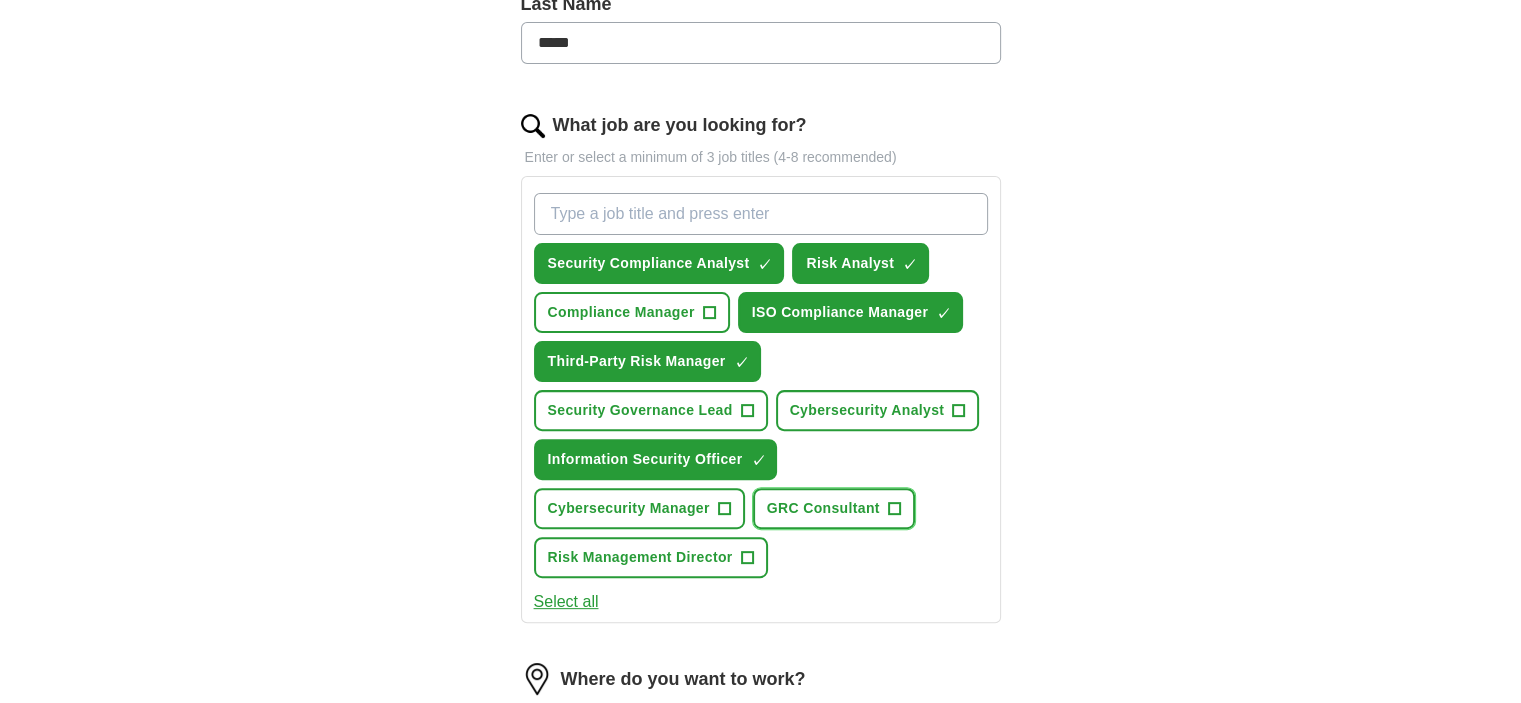 click on "+" at bounding box center [894, 509] 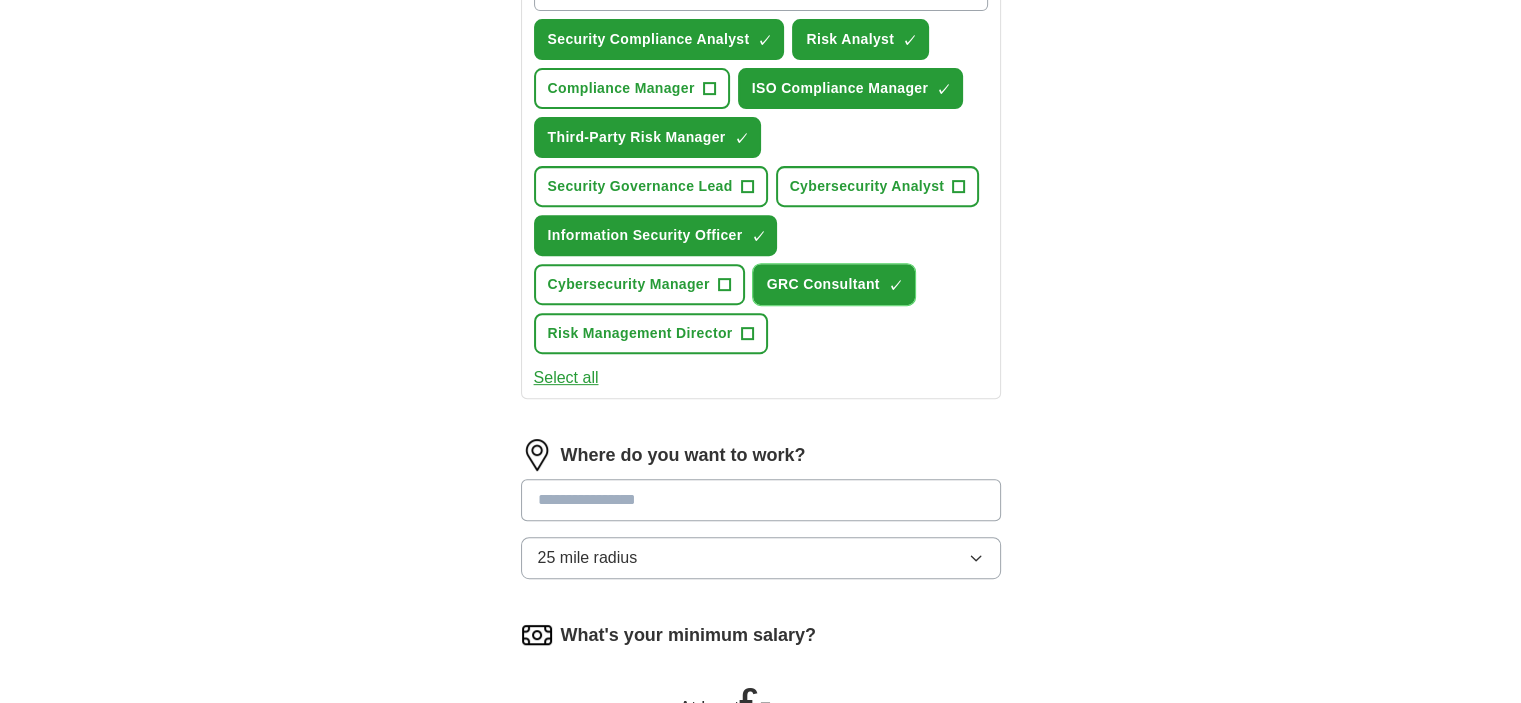 scroll, scrollTop: 860, scrollLeft: 0, axis: vertical 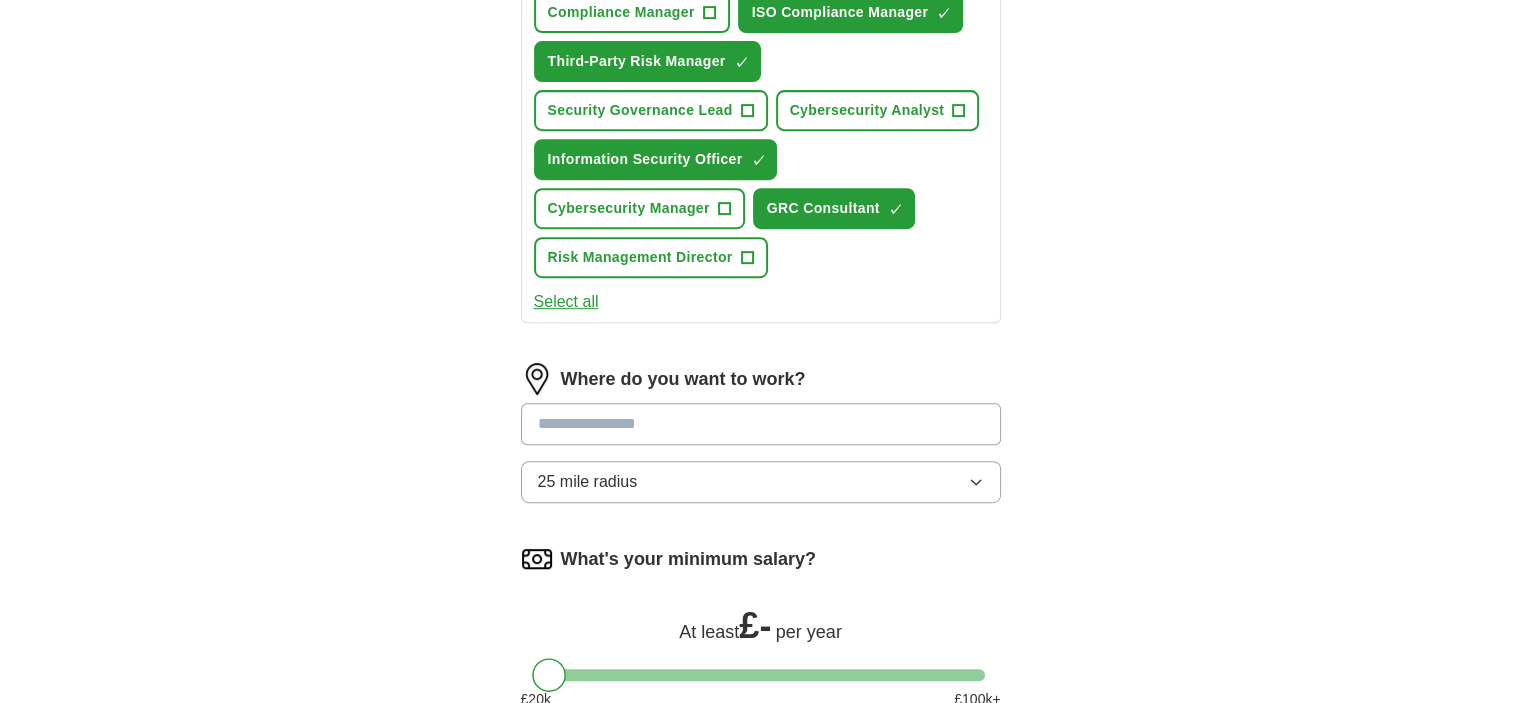 click at bounding box center (761, 424) 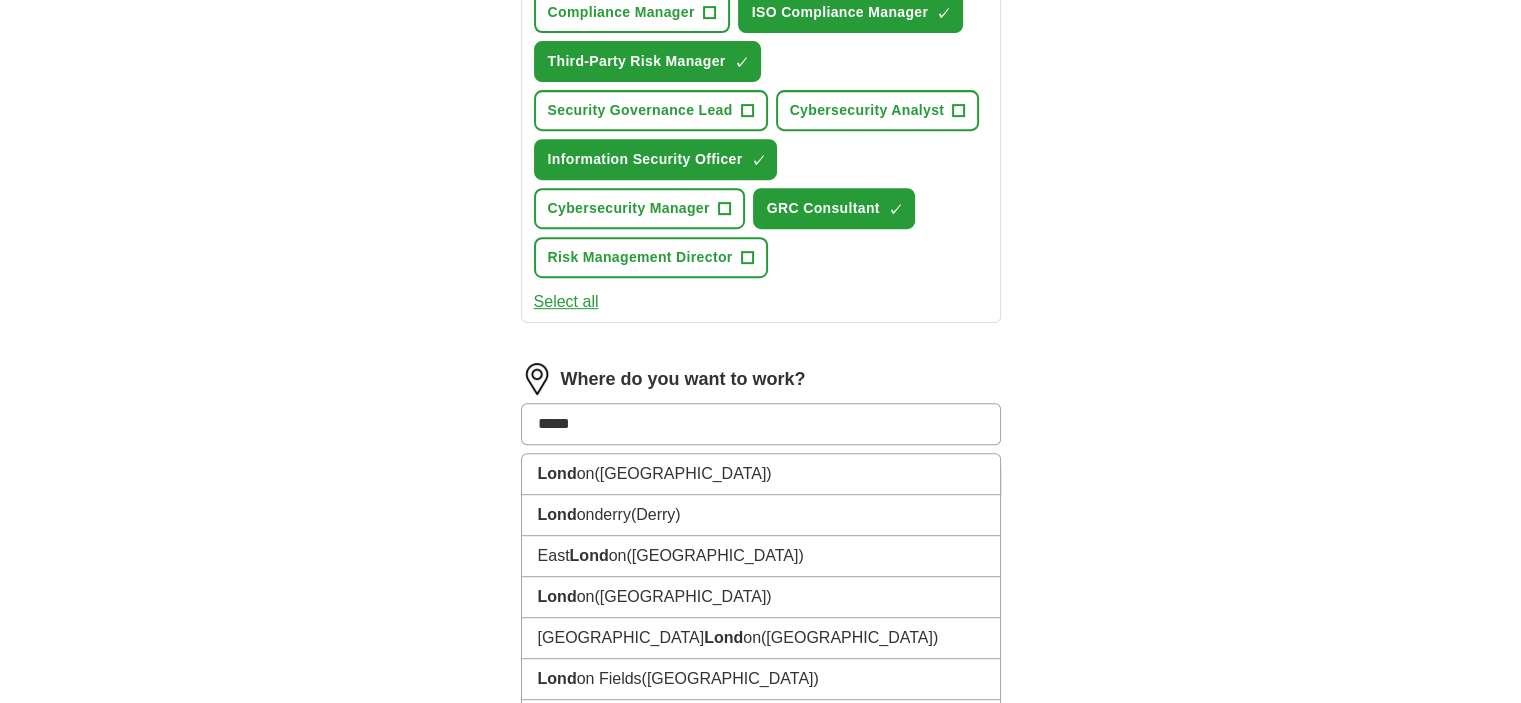 type on "******" 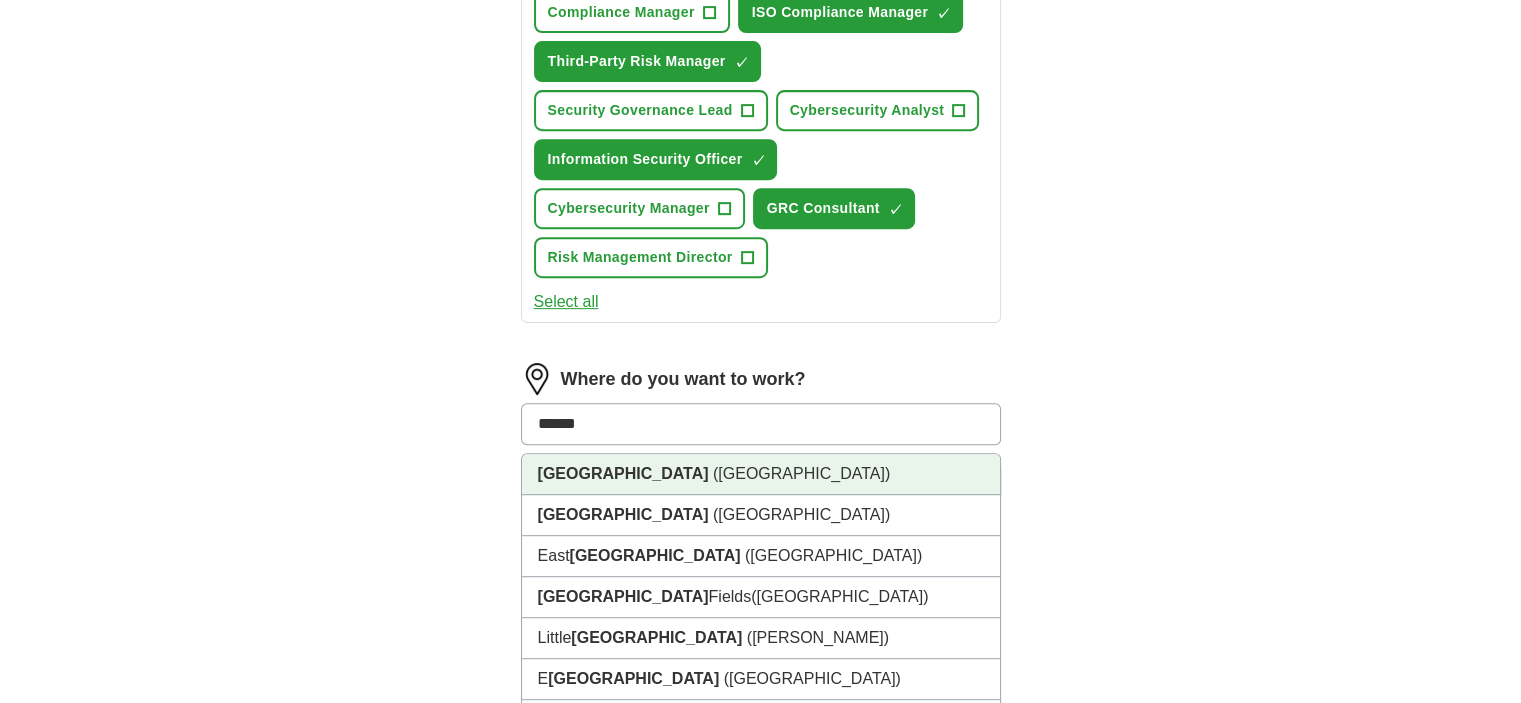click on "[GEOGRAPHIC_DATA]" at bounding box center [623, 473] 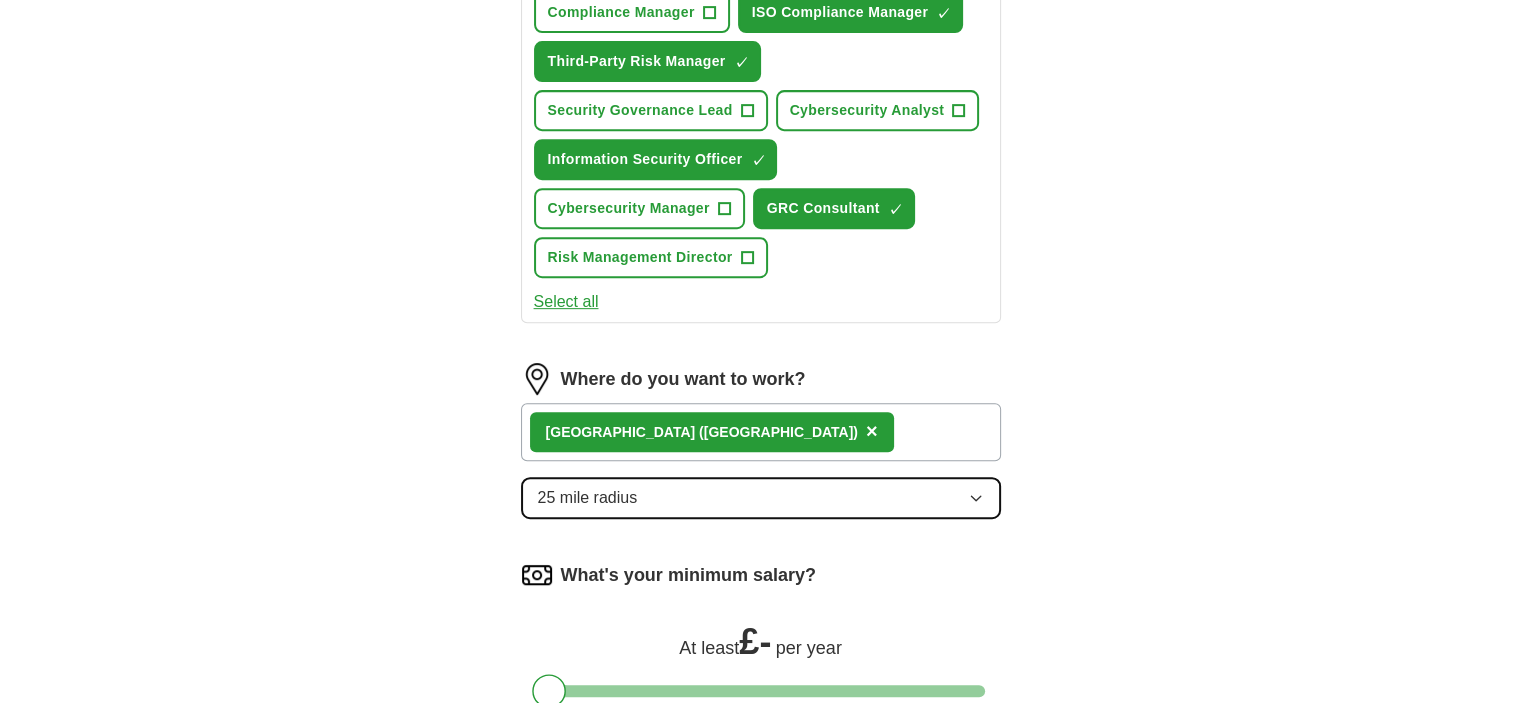 click 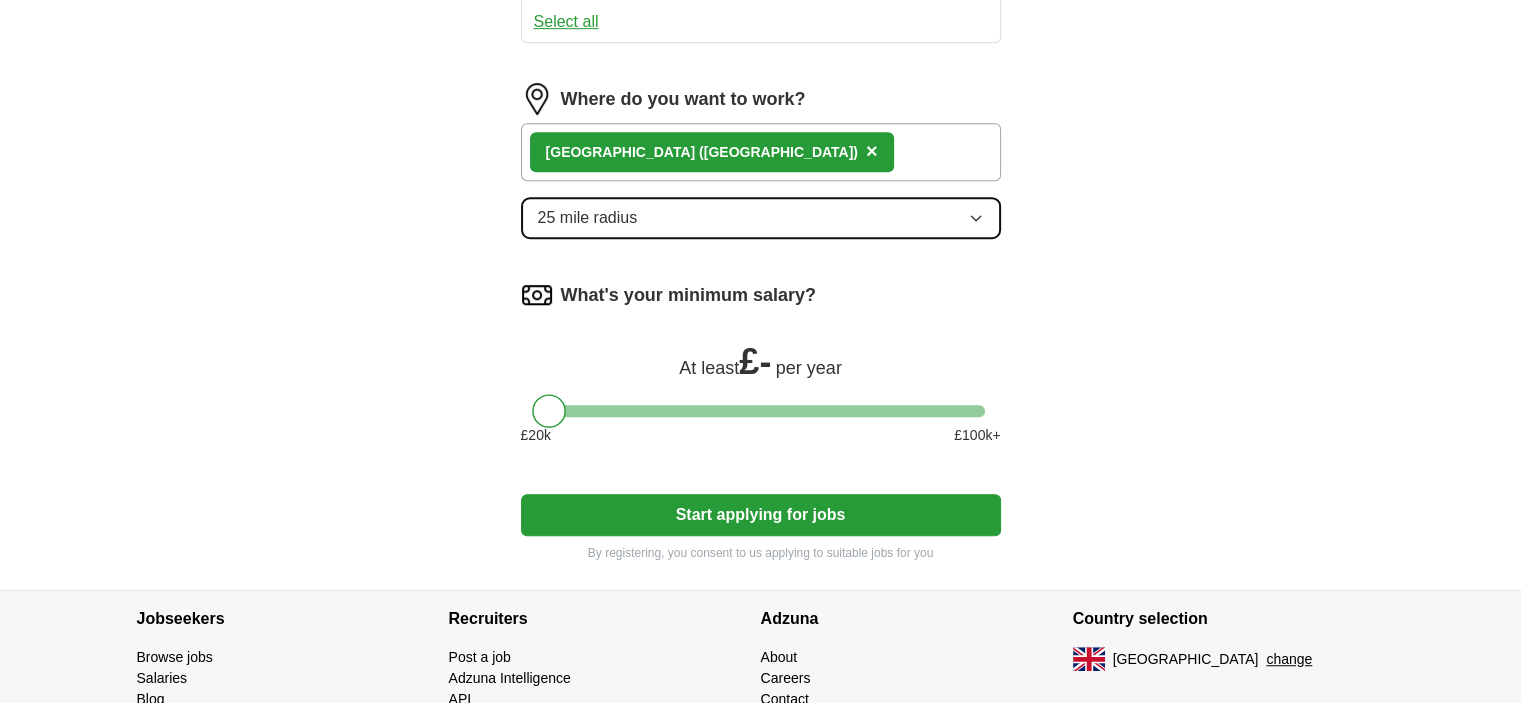 scroll, scrollTop: 1140, scrollLeft: 0, axis: vertical 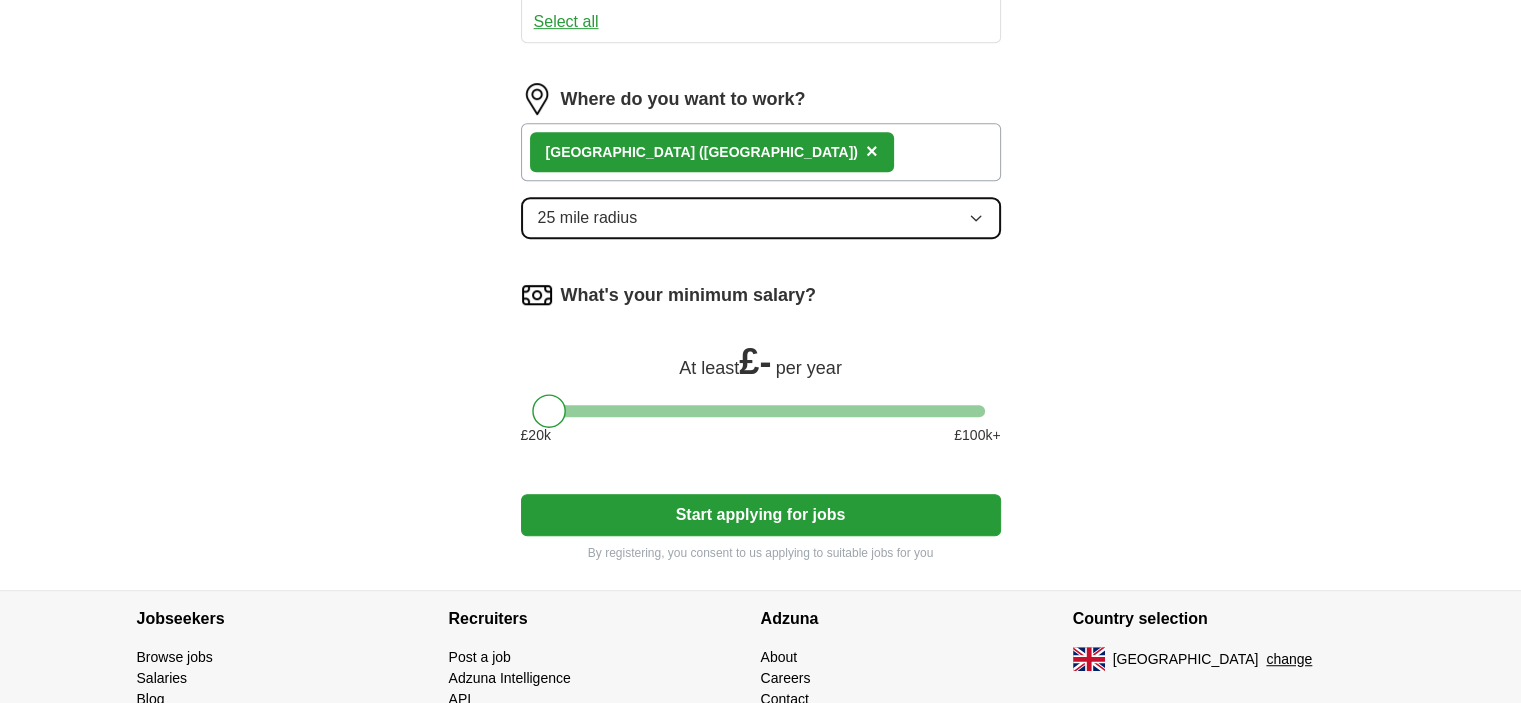 click 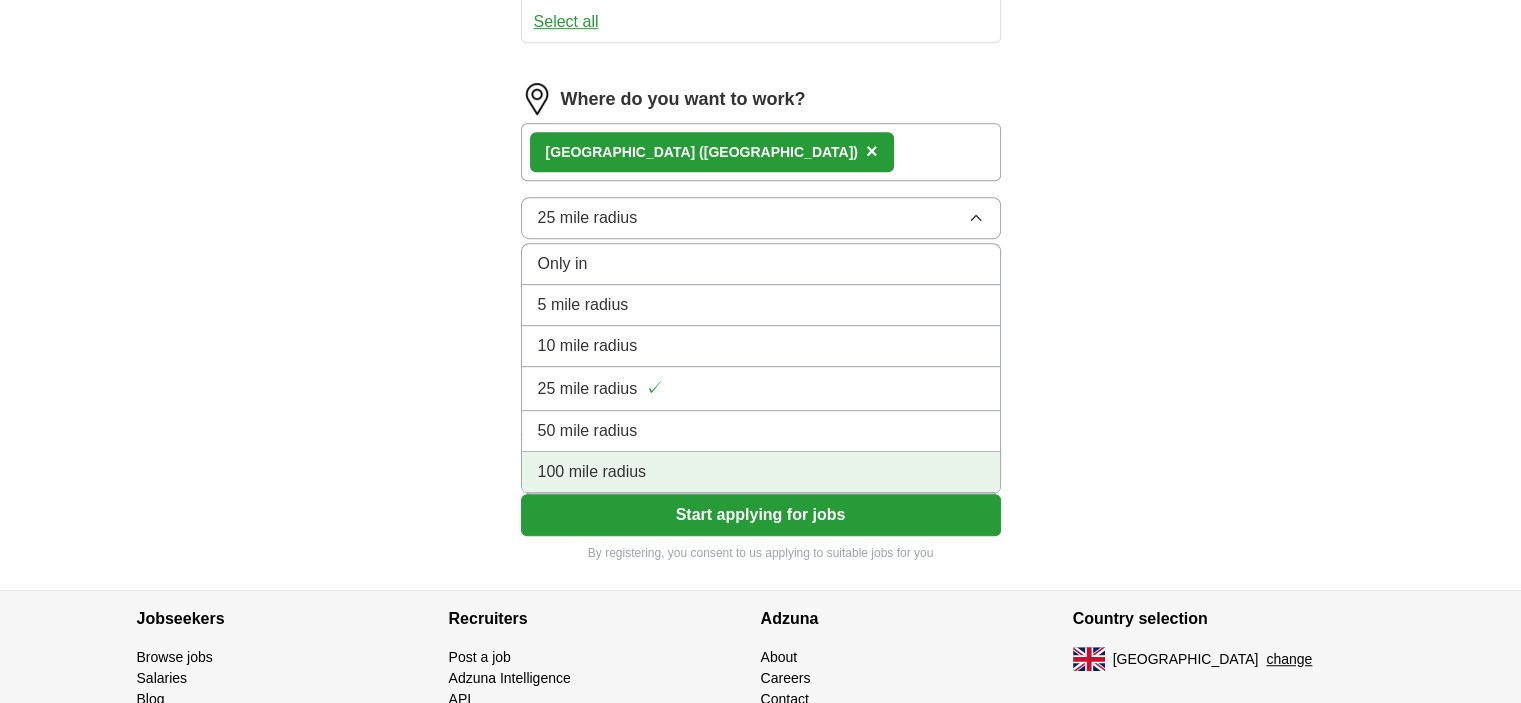 click on "100 mile radius" at bounding box center [592, 472] 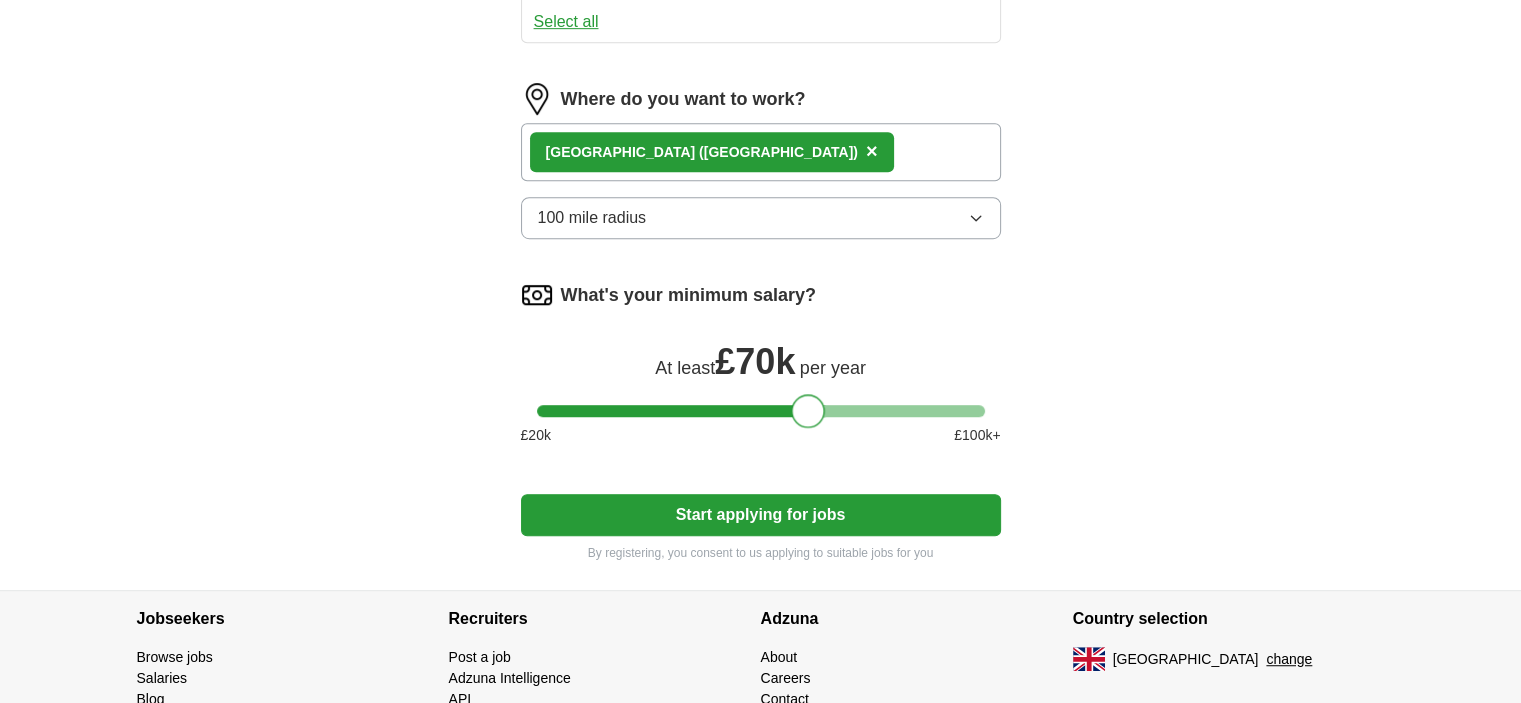 drag, startPoint x: 548, startPoint y: 393, endPoint x: 808, endPoint y: 395, distance: 260.0077 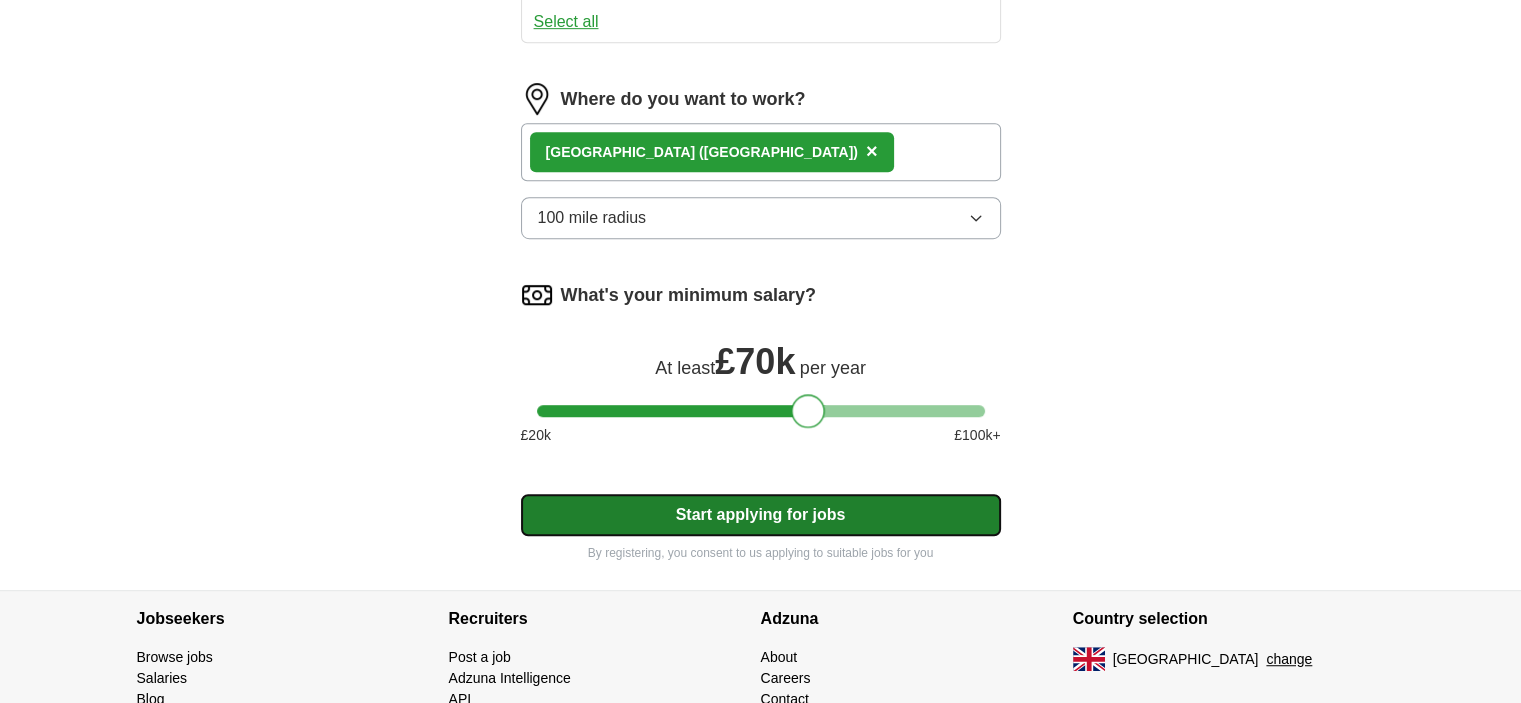 click on "Start applying for jobs" at bounding box center (761, 515) 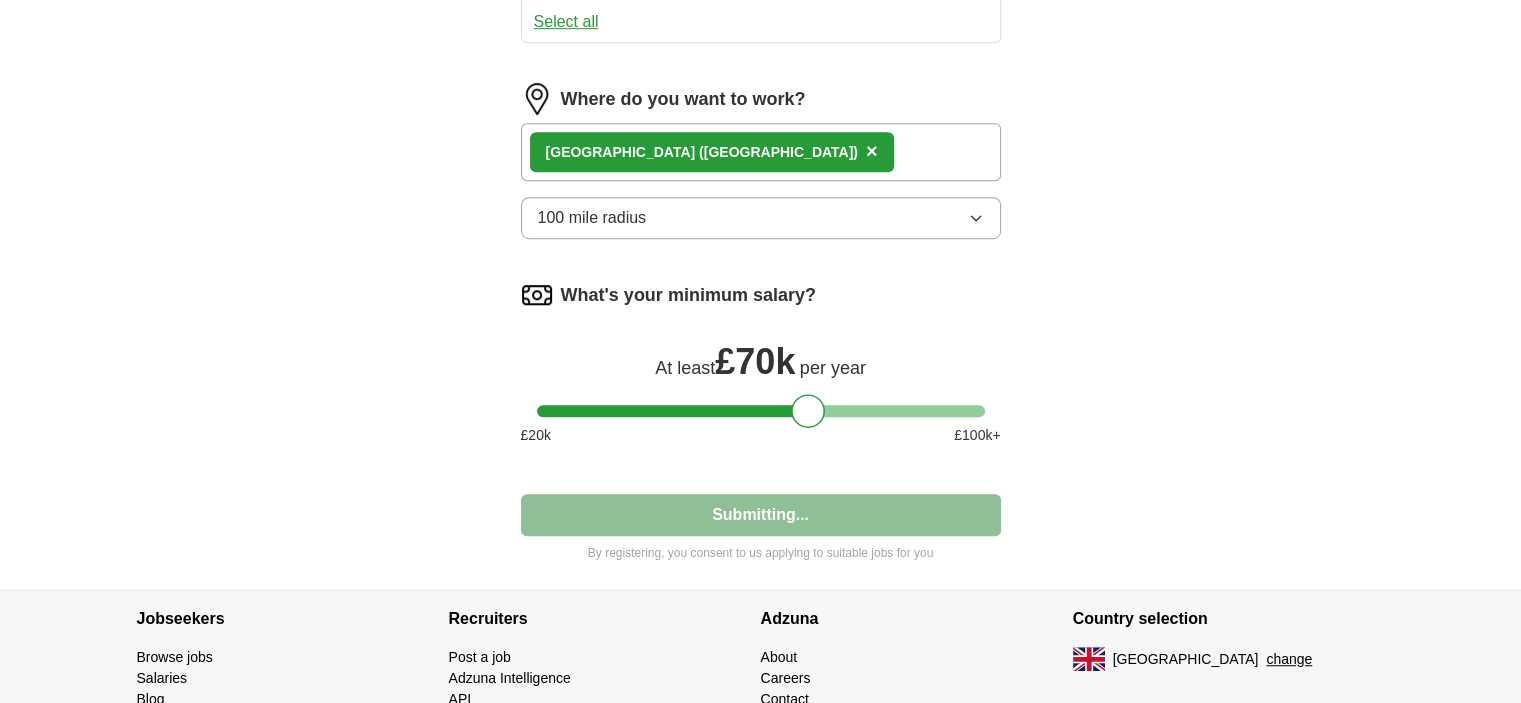 select on "**" 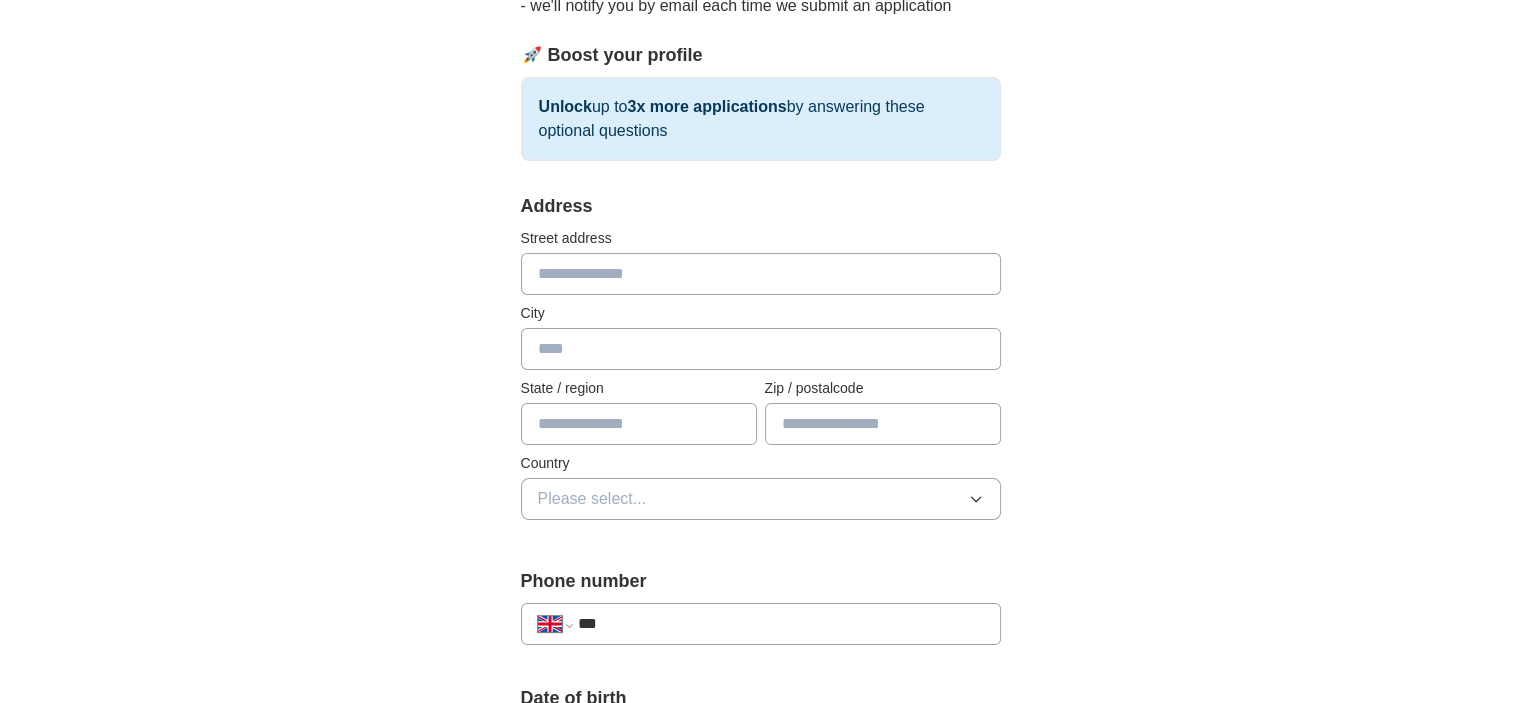 scroll, scrollTop: 0, scrollLeft: 0, axis: both 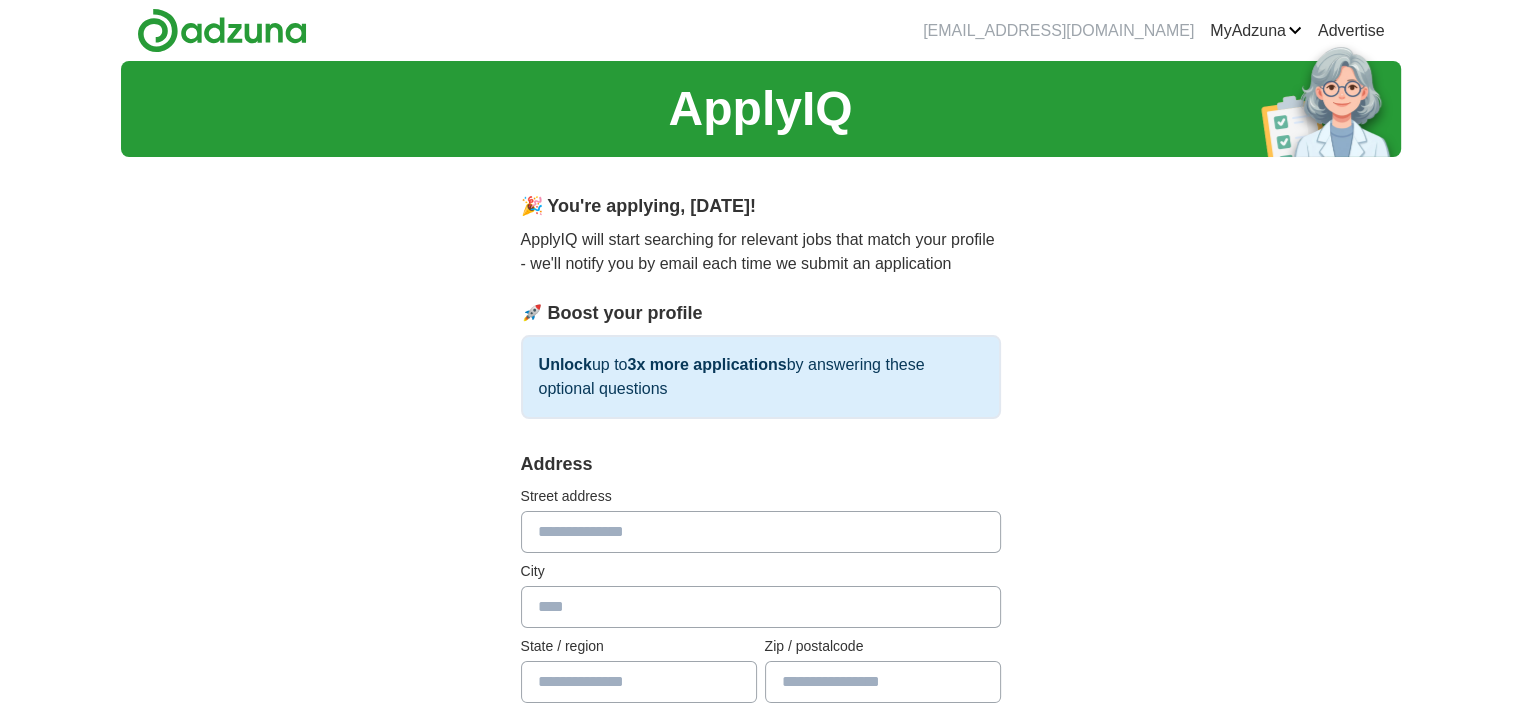 click at bounding box center [761, 532] 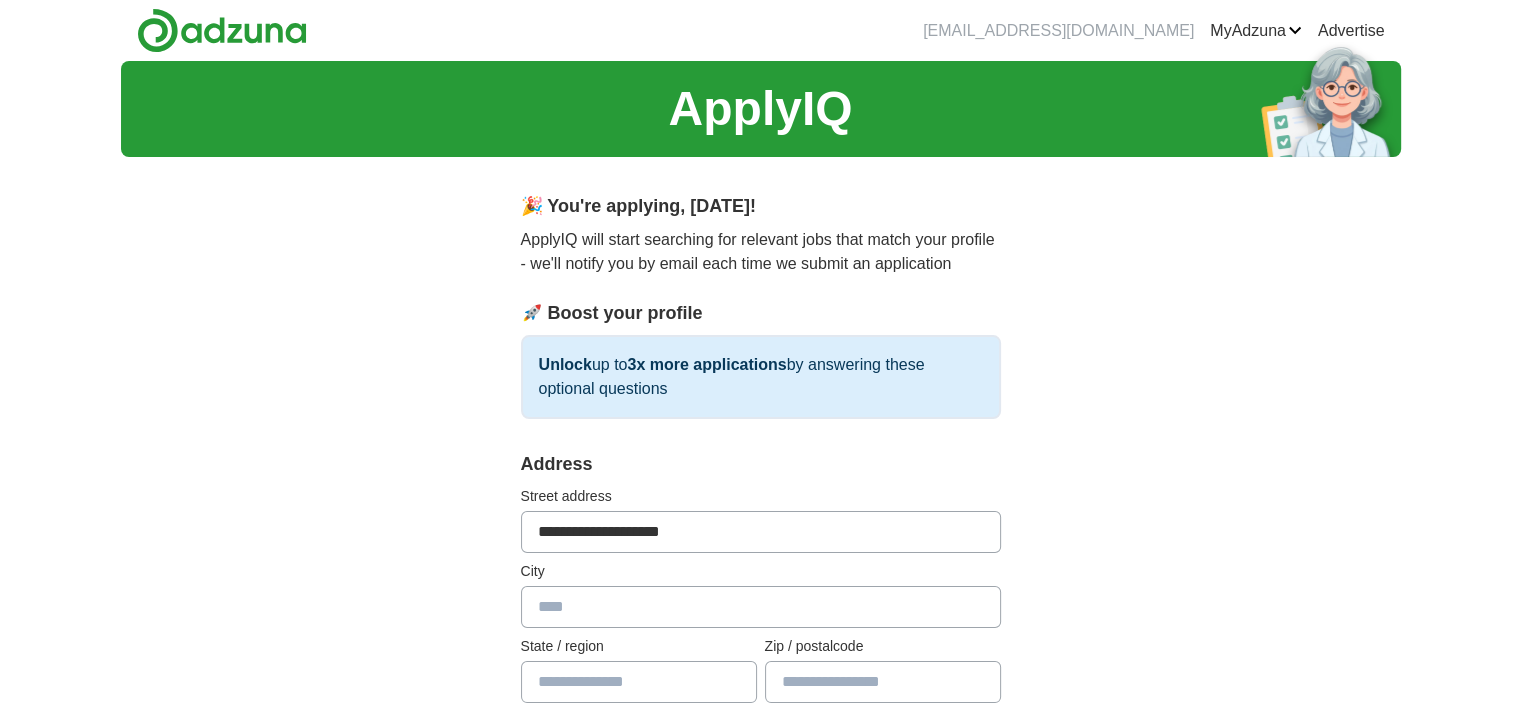 type on "**********" 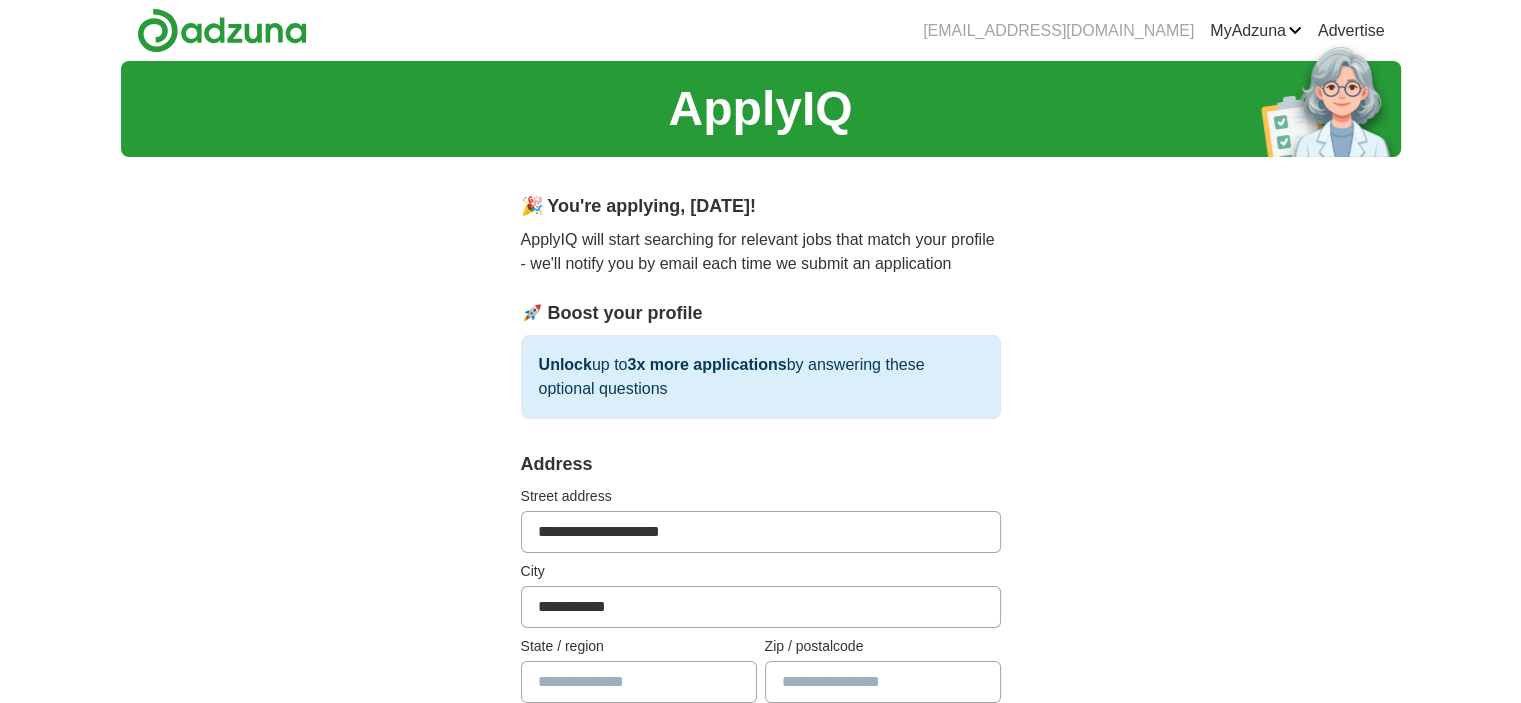 type on "*********" 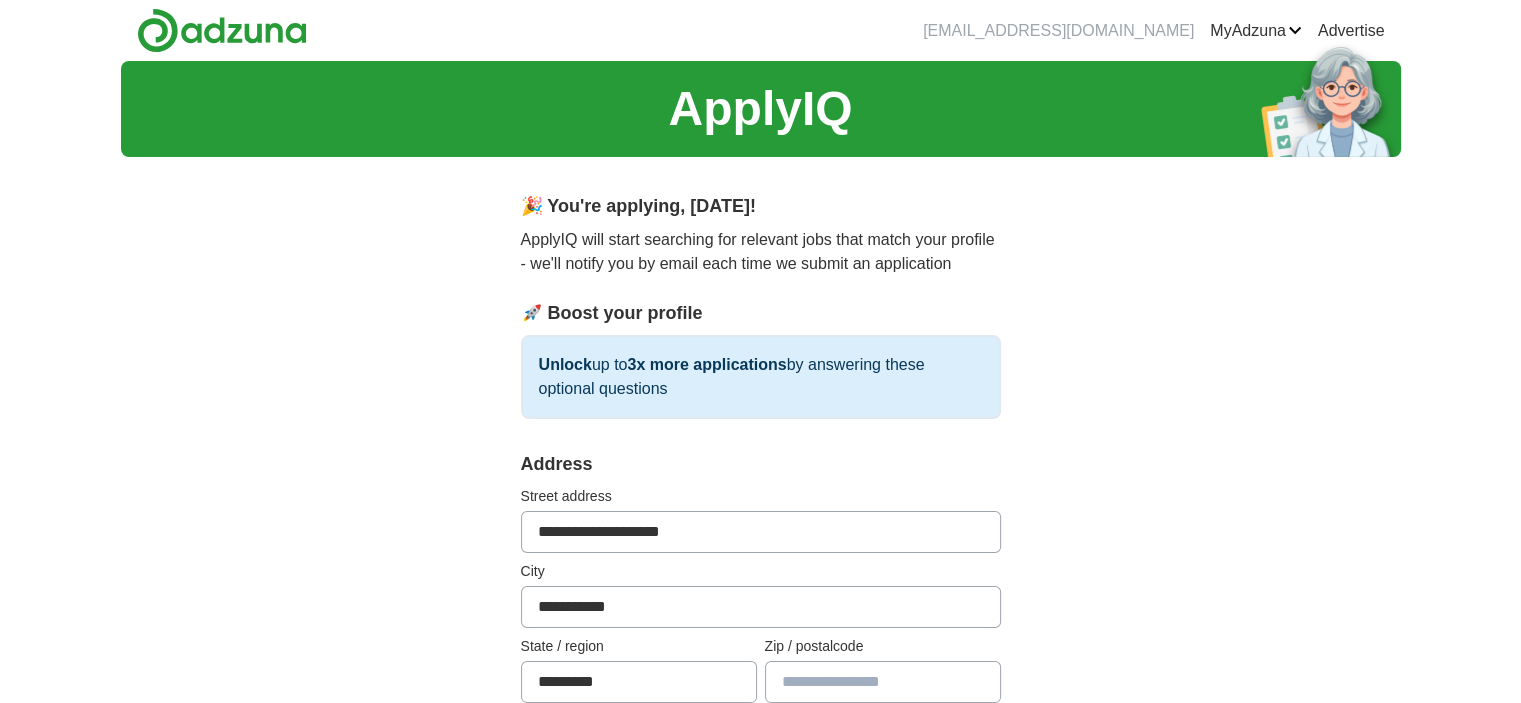 type on "********" 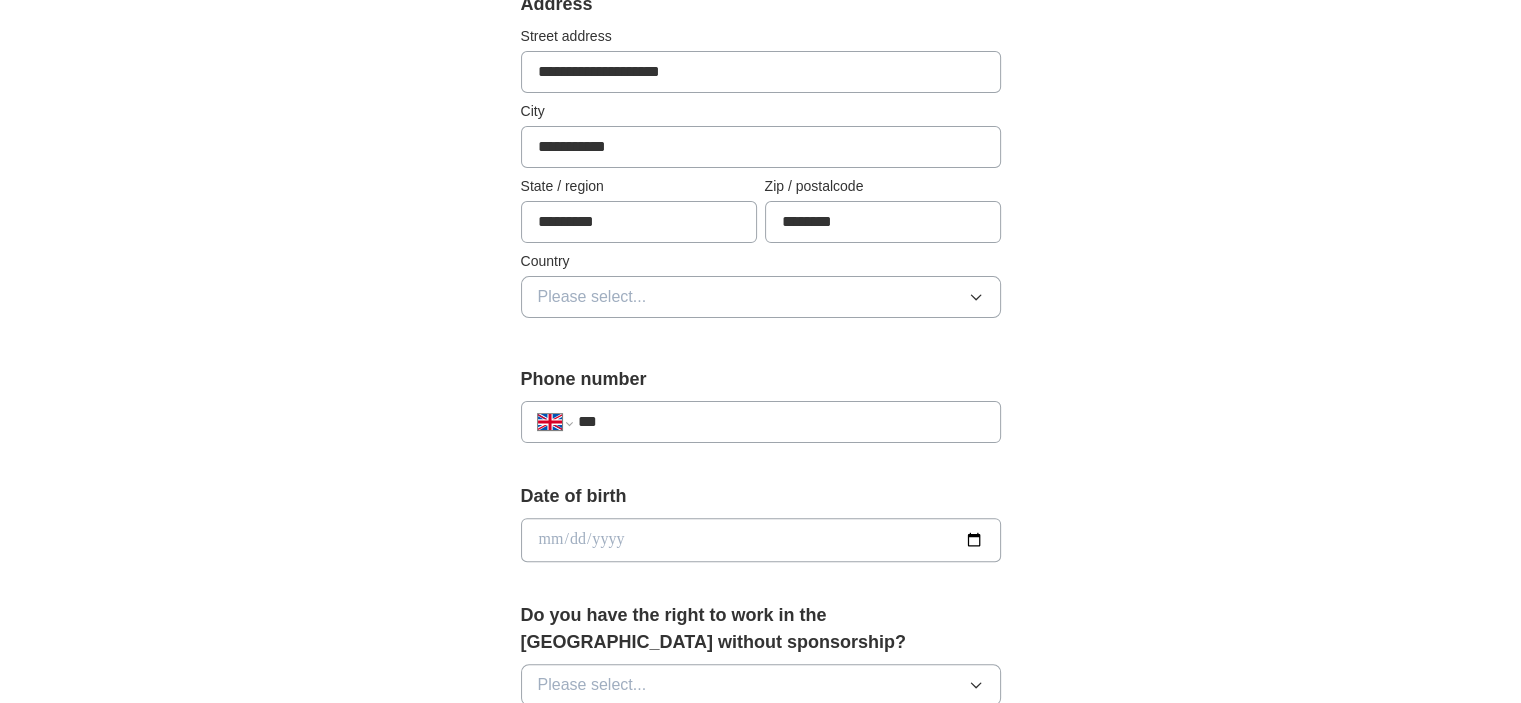 scroll, scrollTop: 480, scrollLeft: 0, axis: vertical 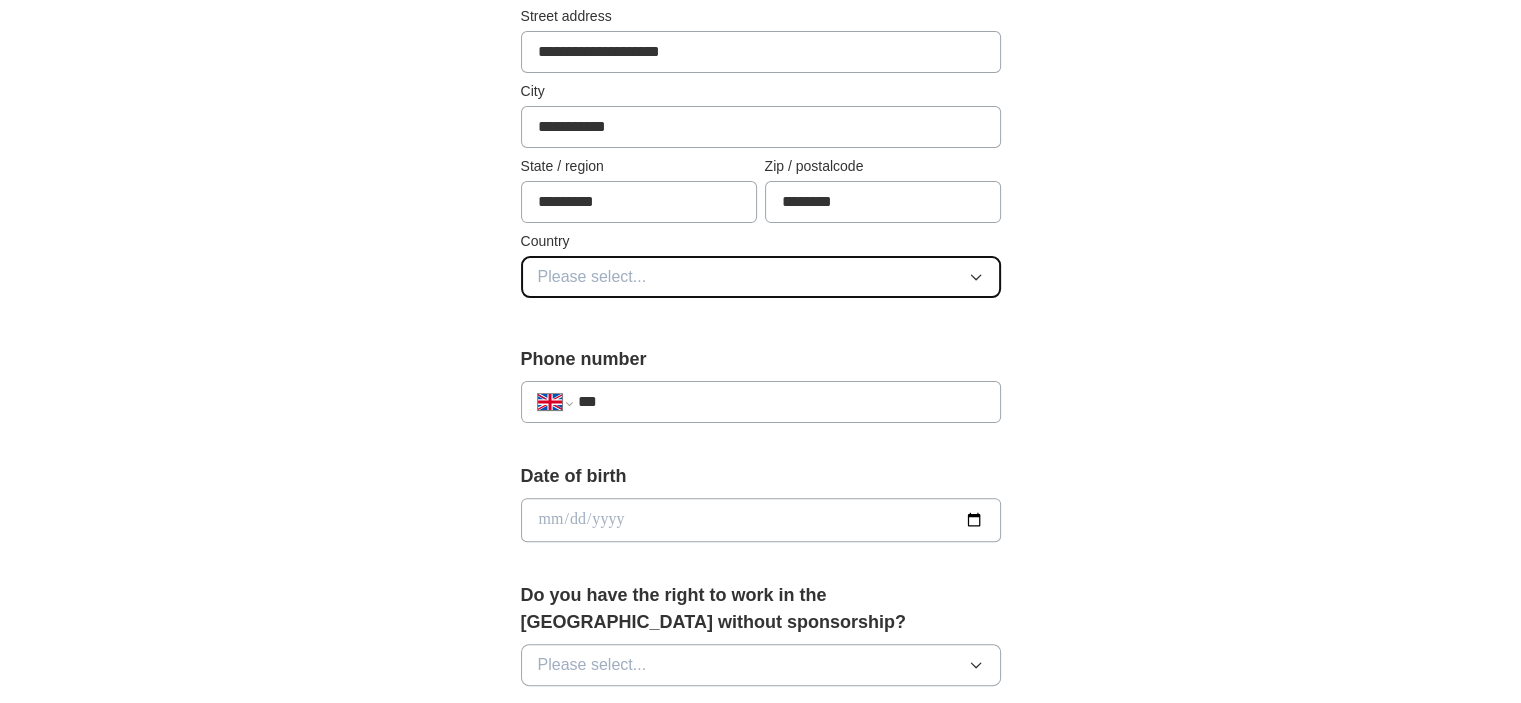 click 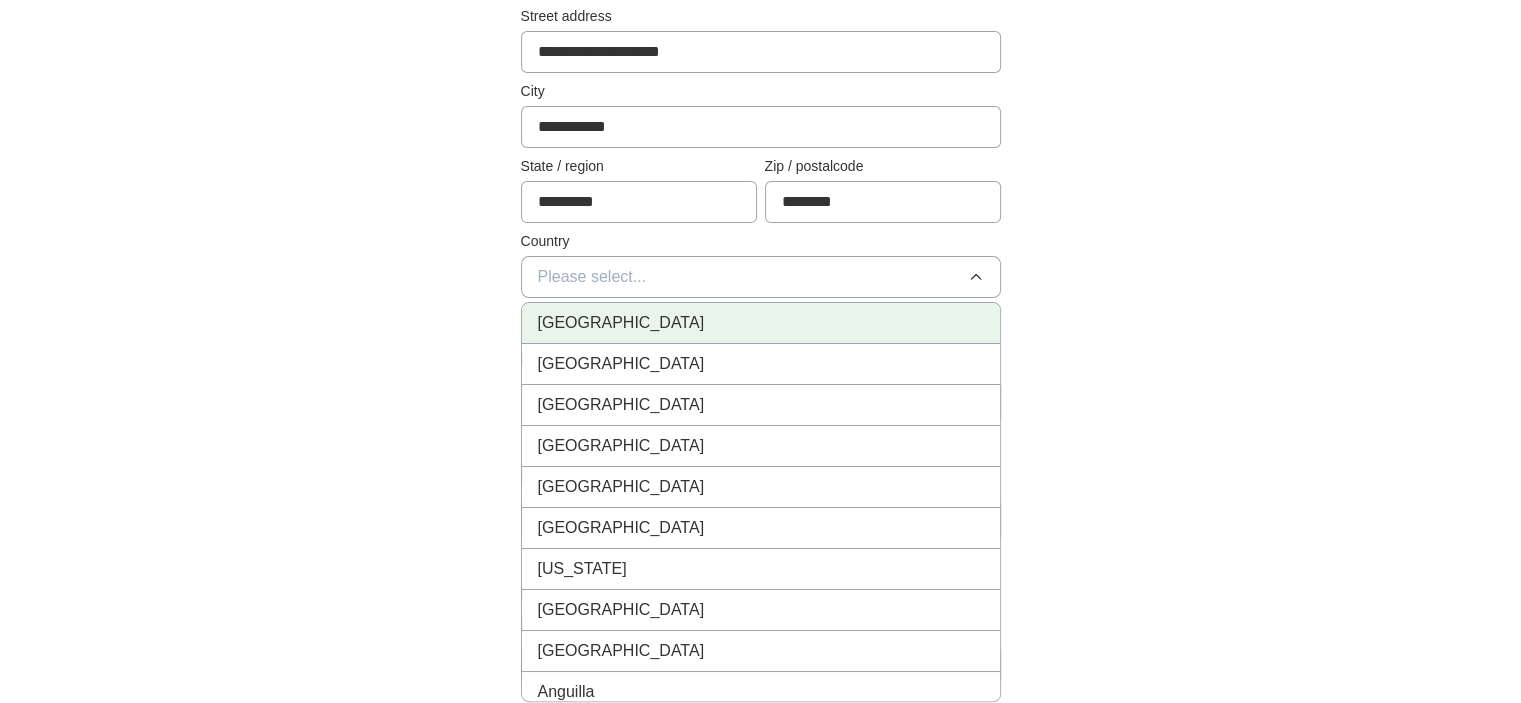 click on "[GEOGRAPHIC_DATA]" at bounding box center (761, 323) 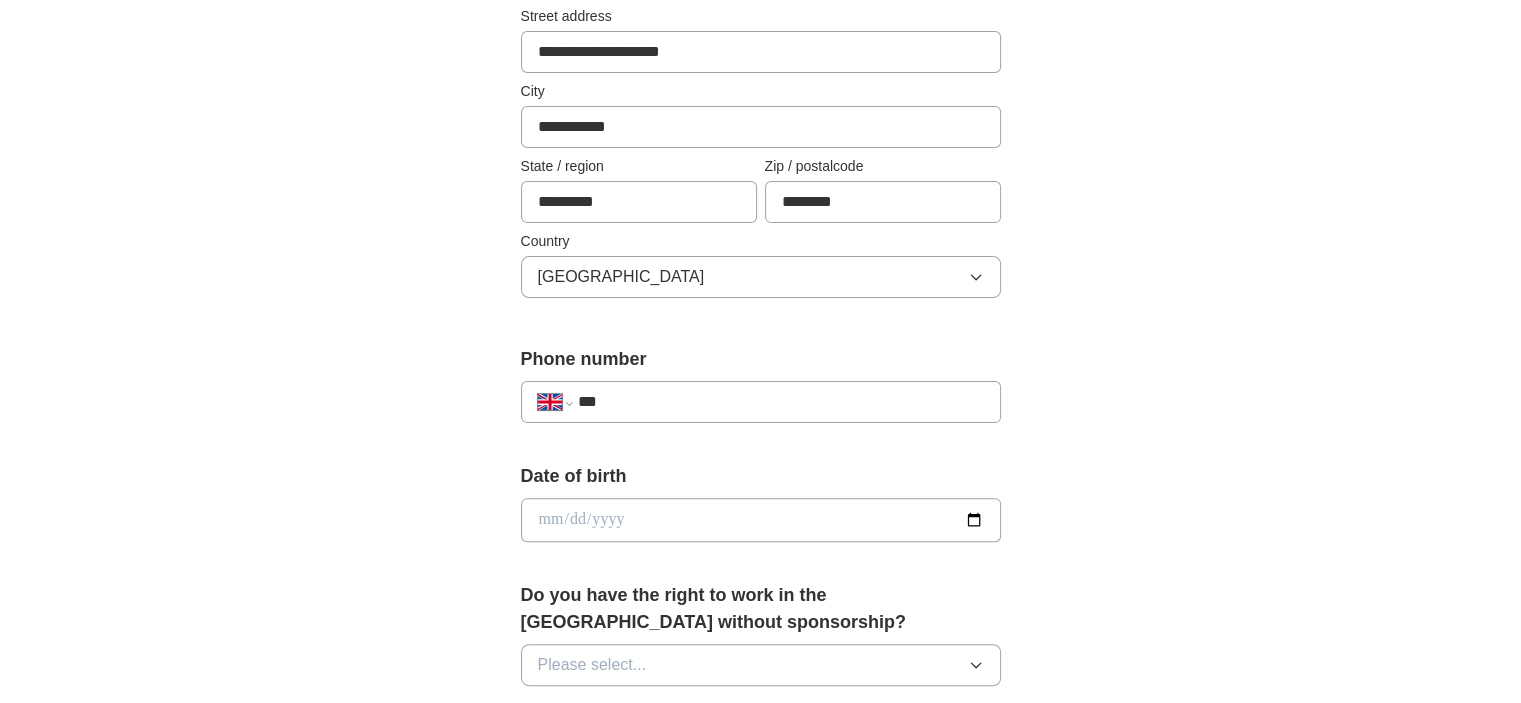click on "***" at bounding box center [780, 402] 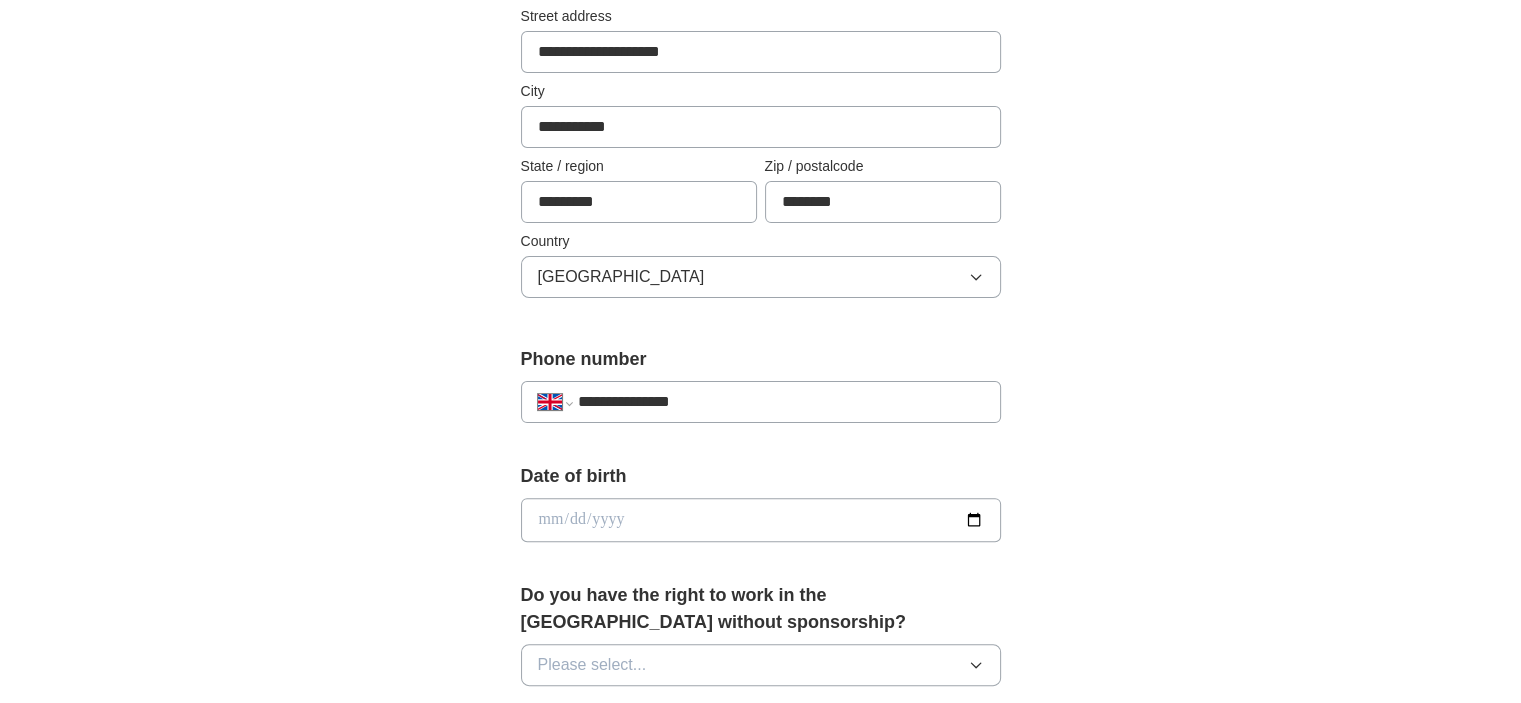 click at bounding box center (761, 520) 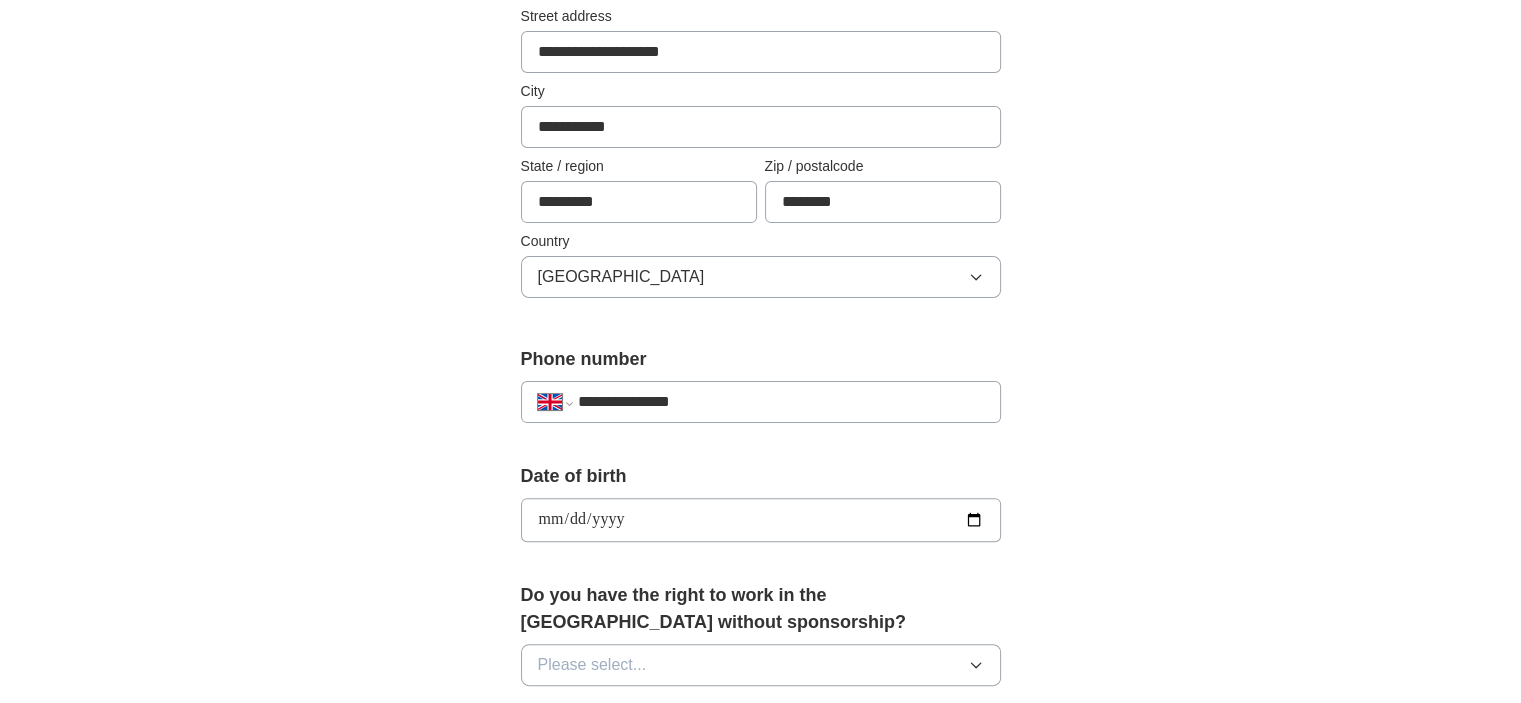 type on "**********" 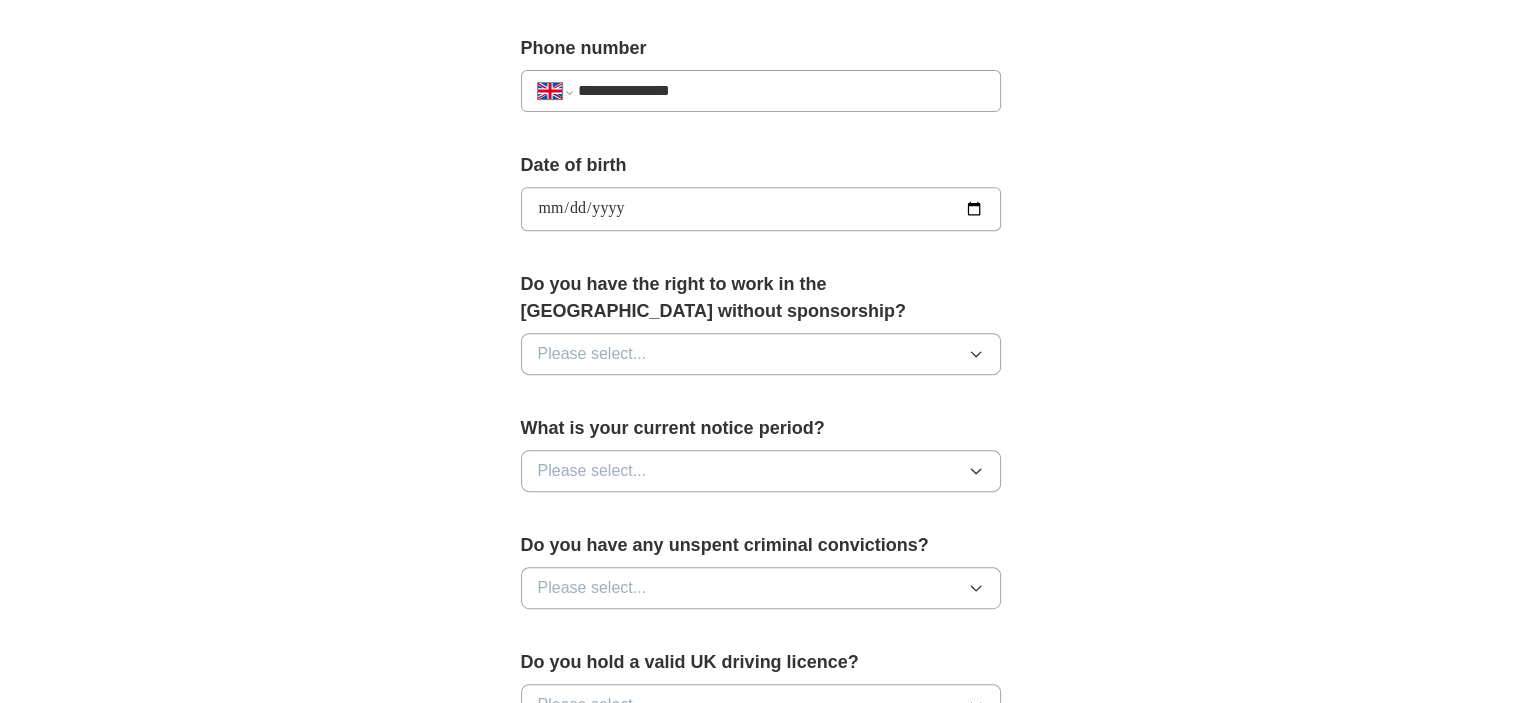 scroll, scrollTop: 800, scrollLeft: 0, axis: vertical 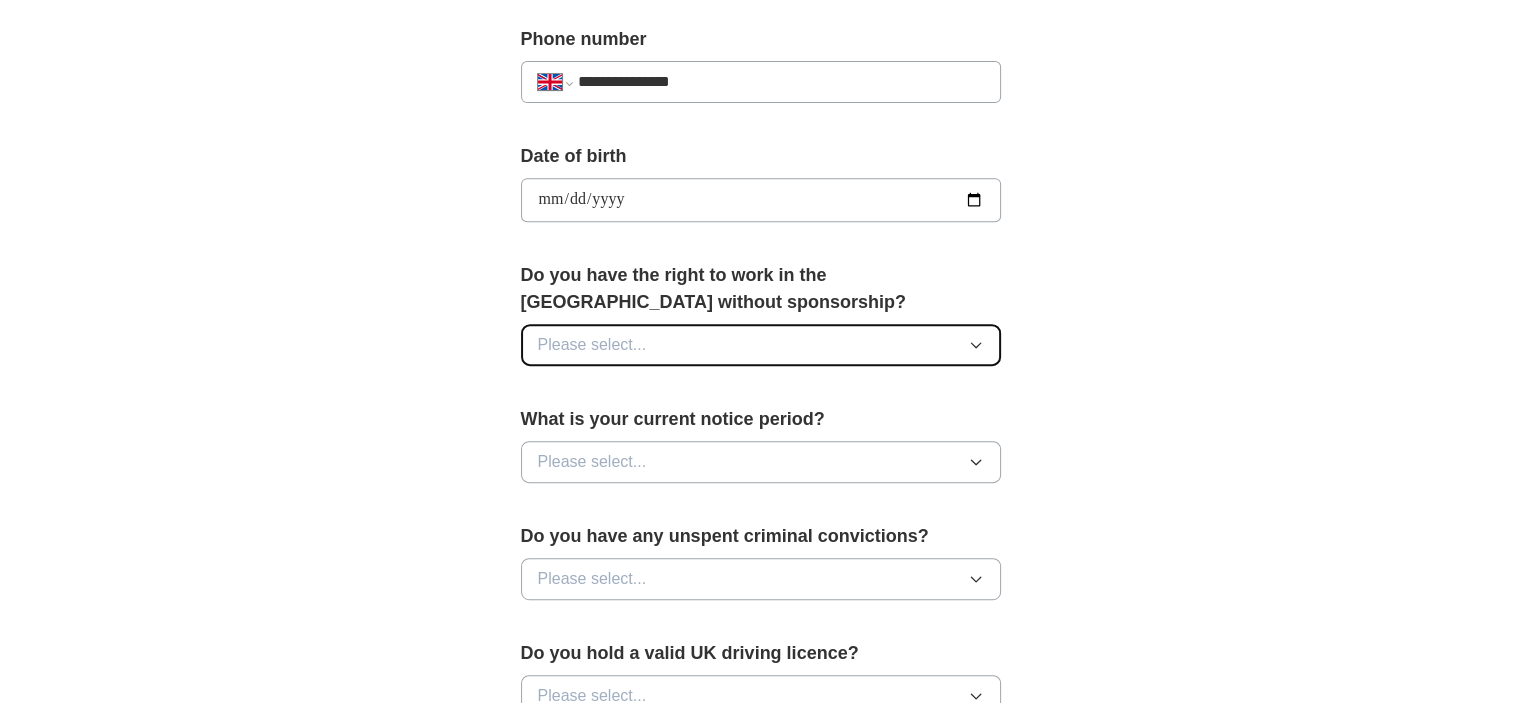 click on "Please select..." at bounding box center [761, 345] 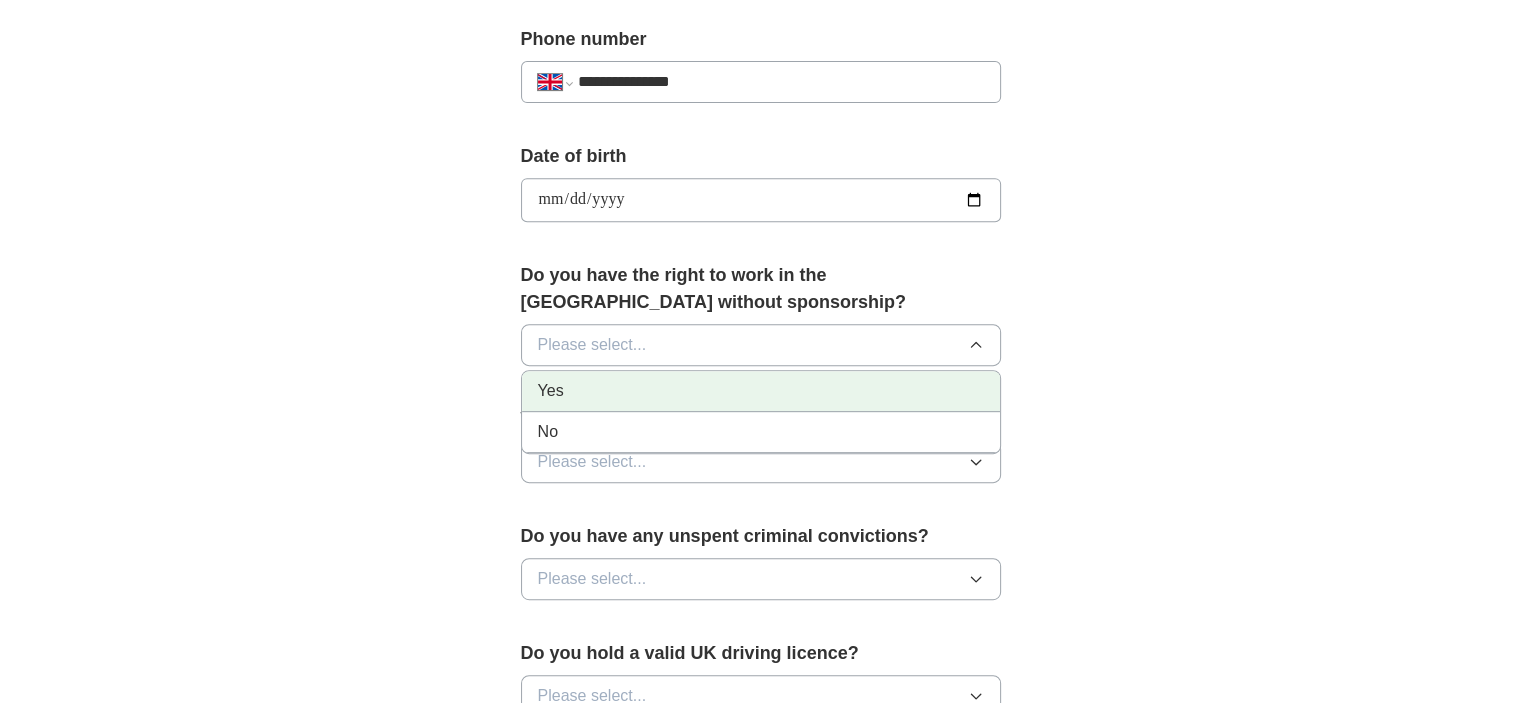 click on "Yes" at bounding box center [761, 391] 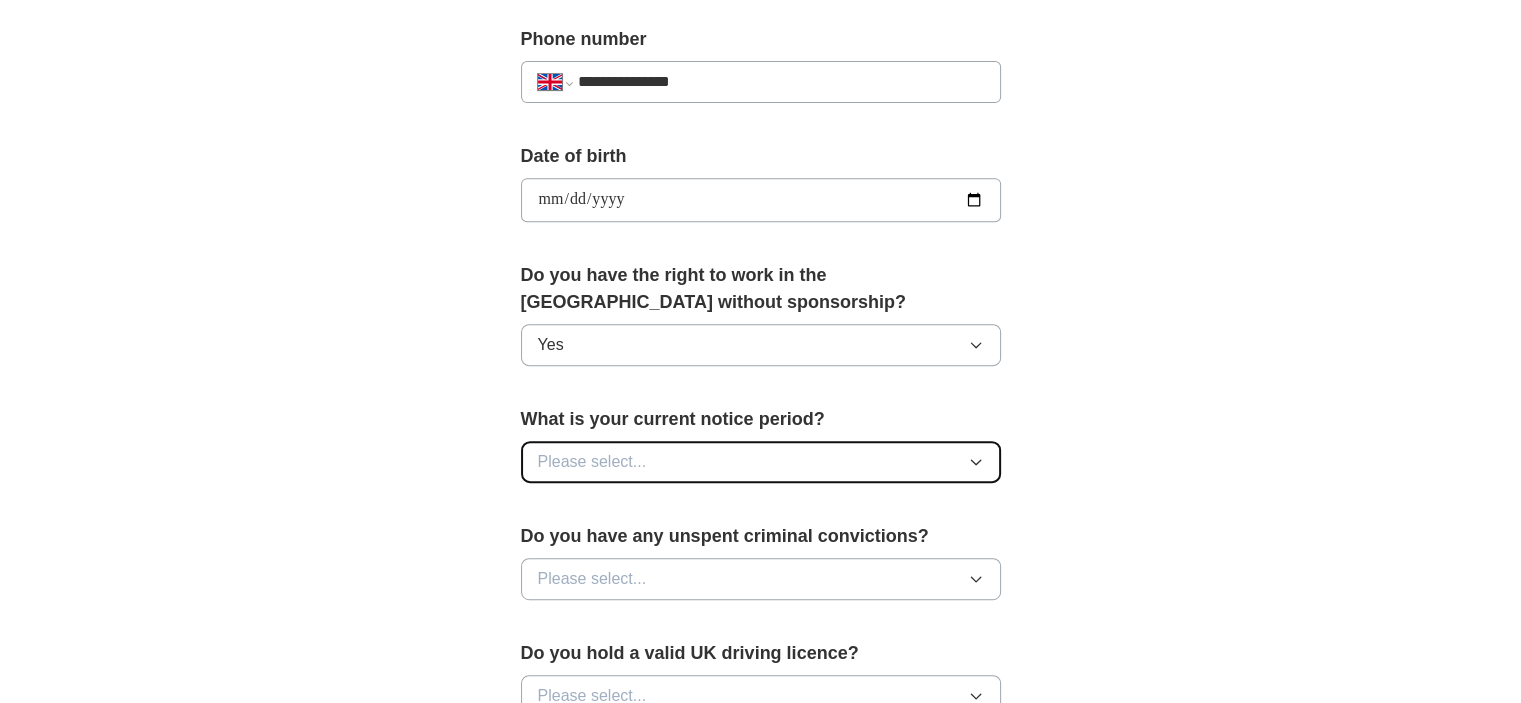 click 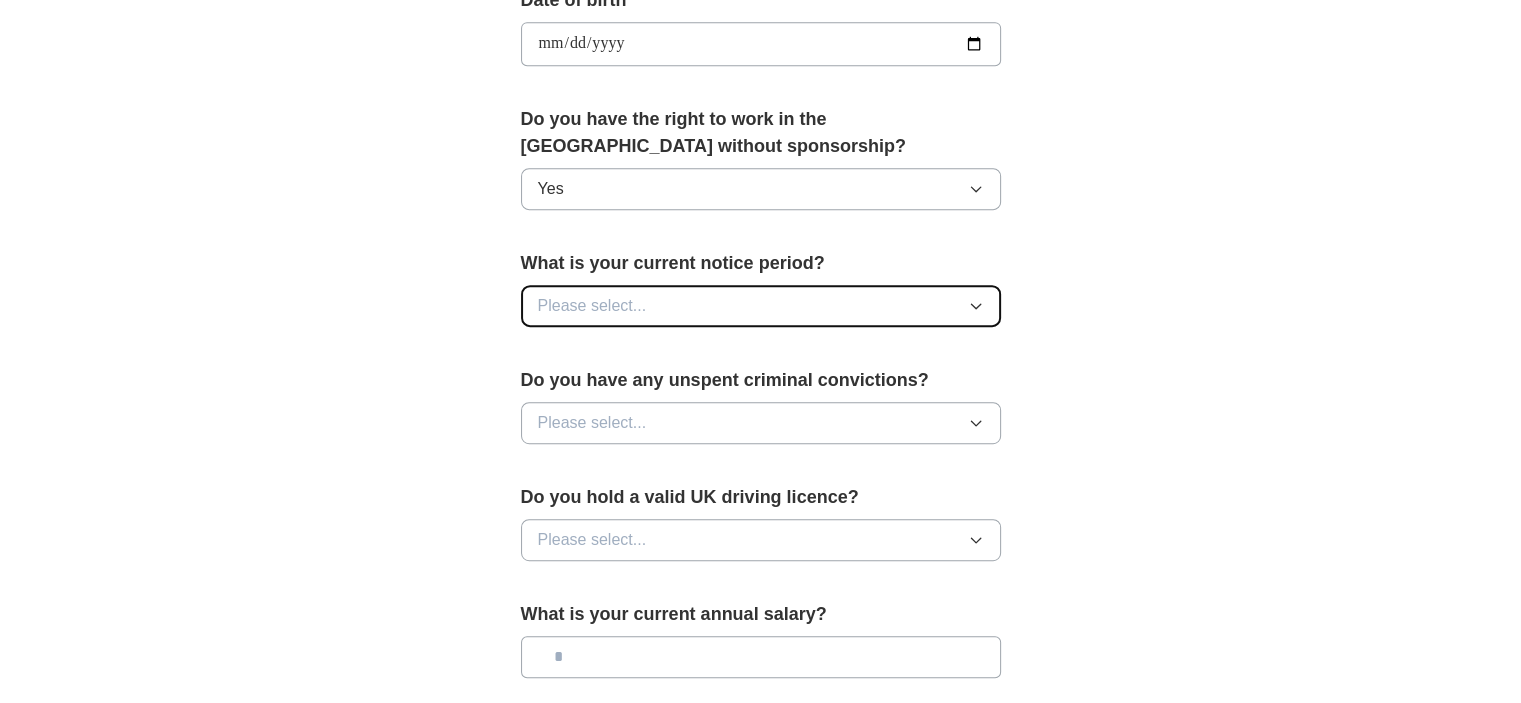 scroll, scrollTop: 960, scrollLeft: 0, axis: vertical 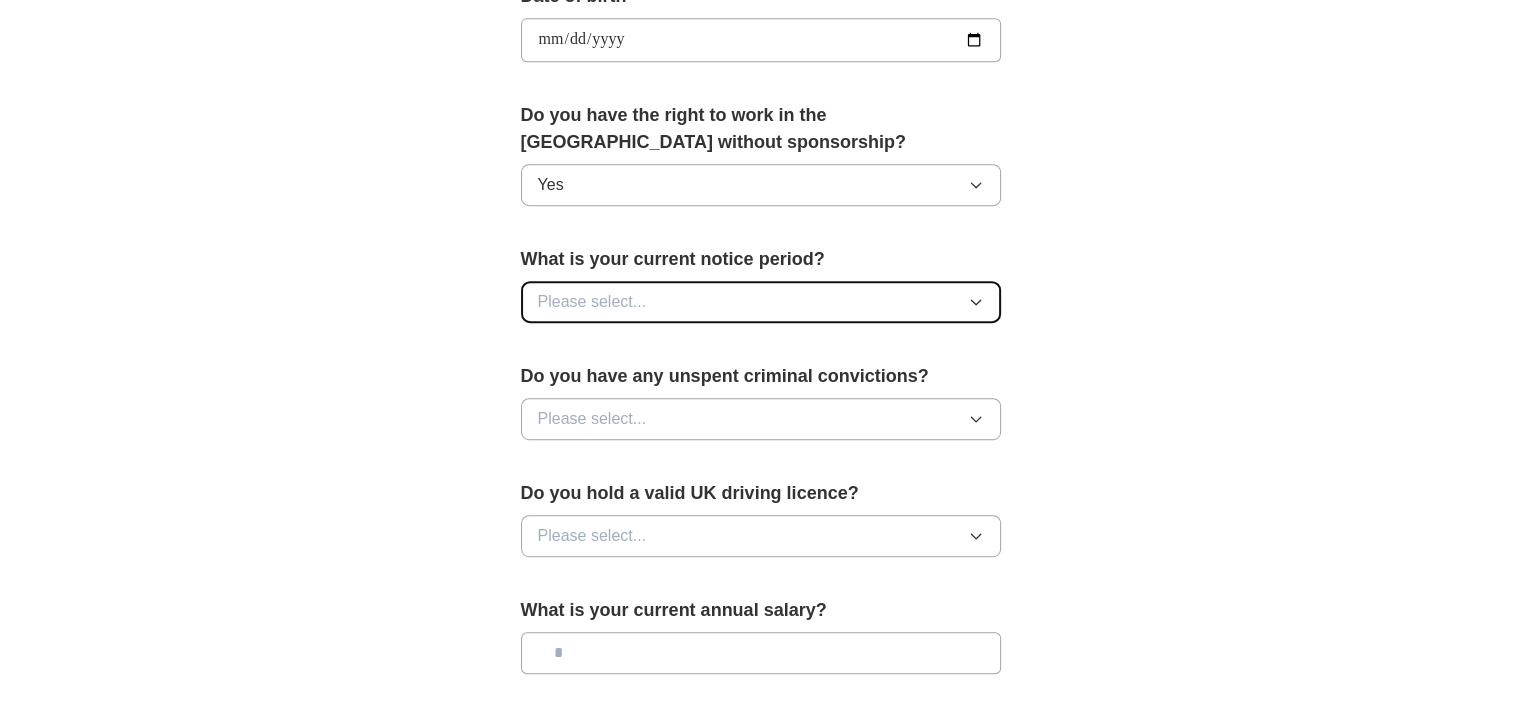 click 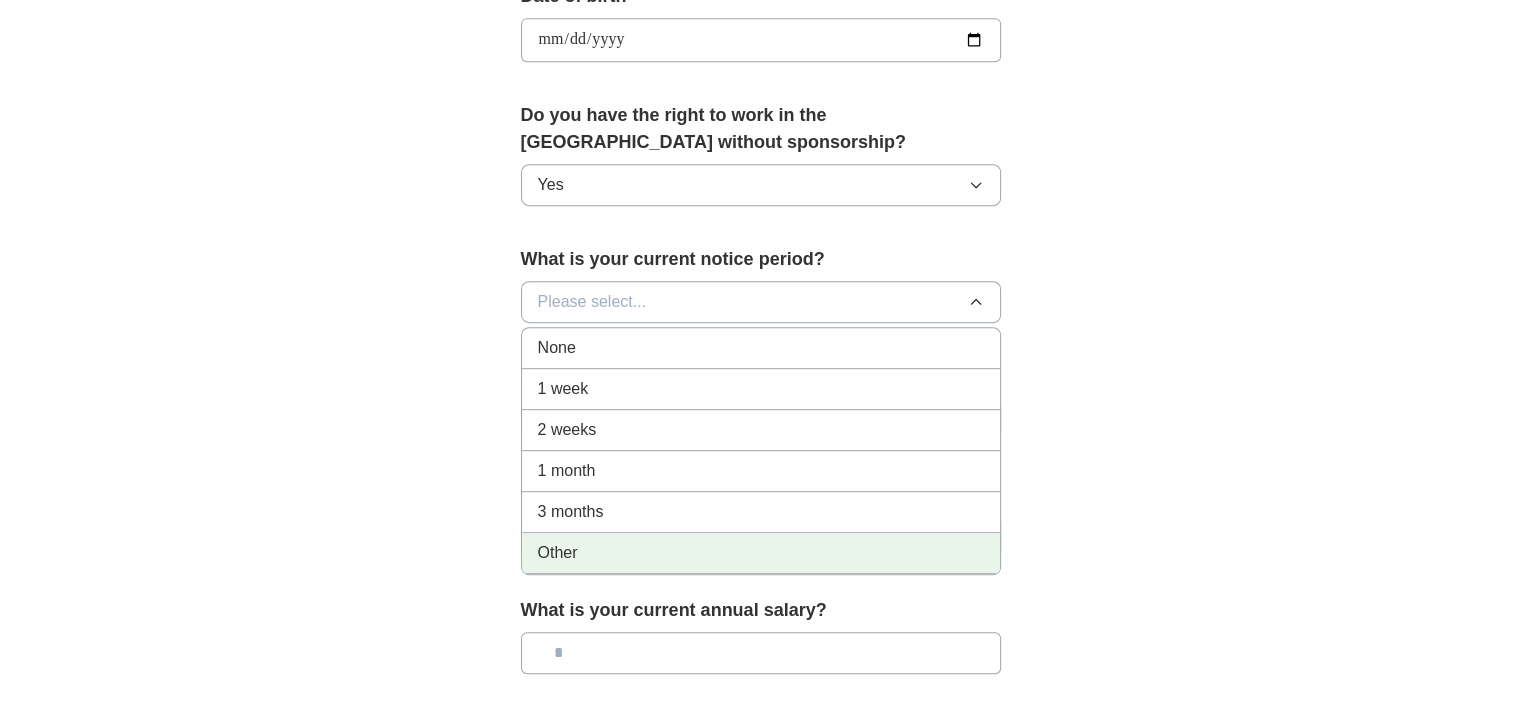 click on "Other" at bounding box center (558, 553) 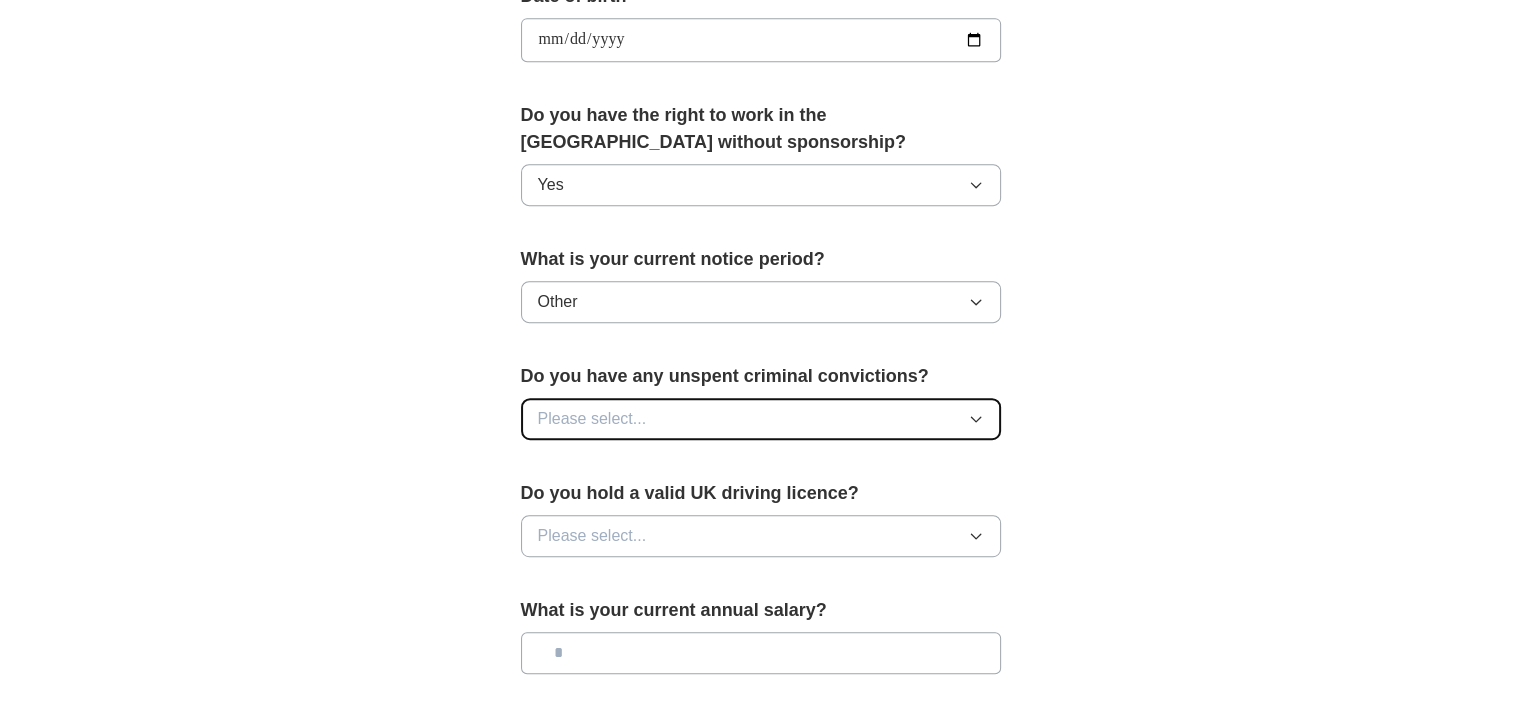 click on "Please select..." at bounding box center (761, 419) 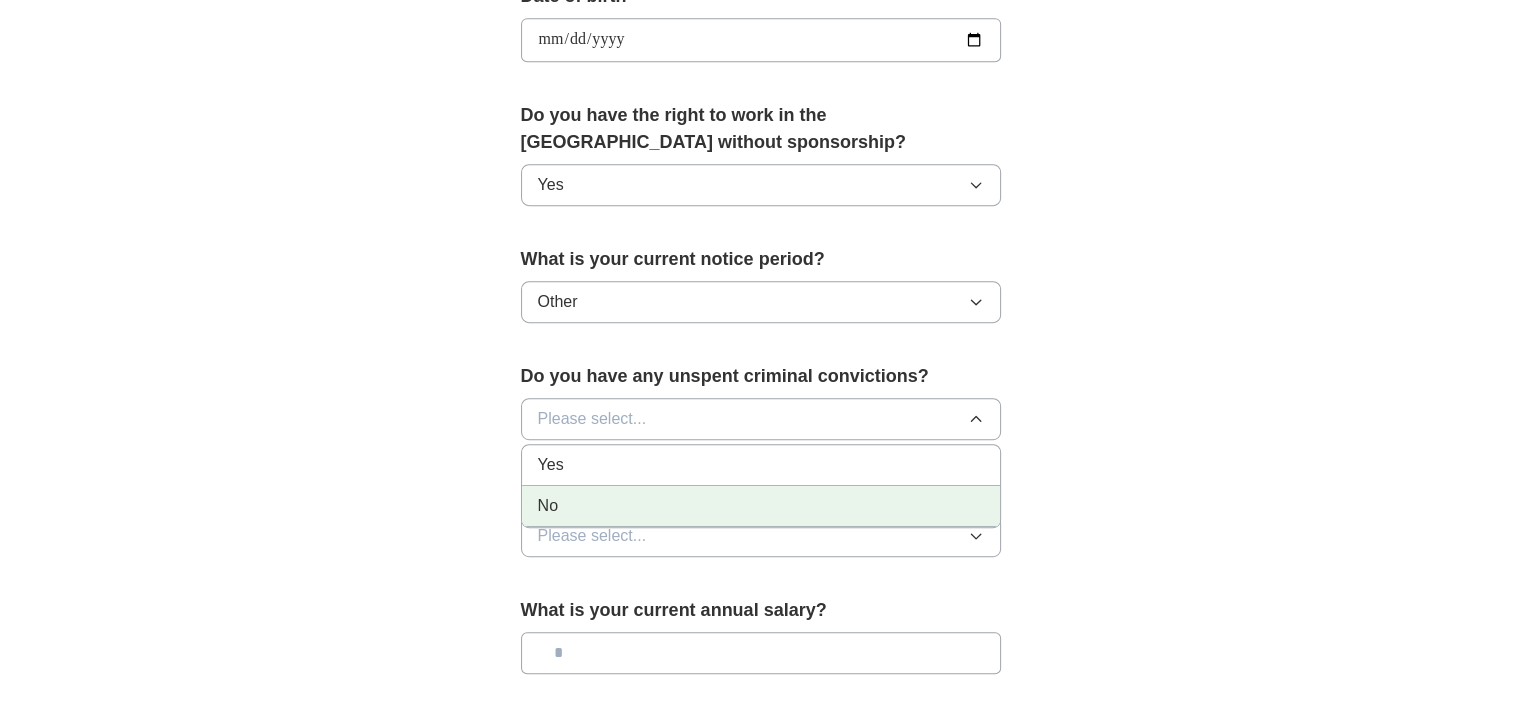 click on "No" at bounding box center [761, 506] 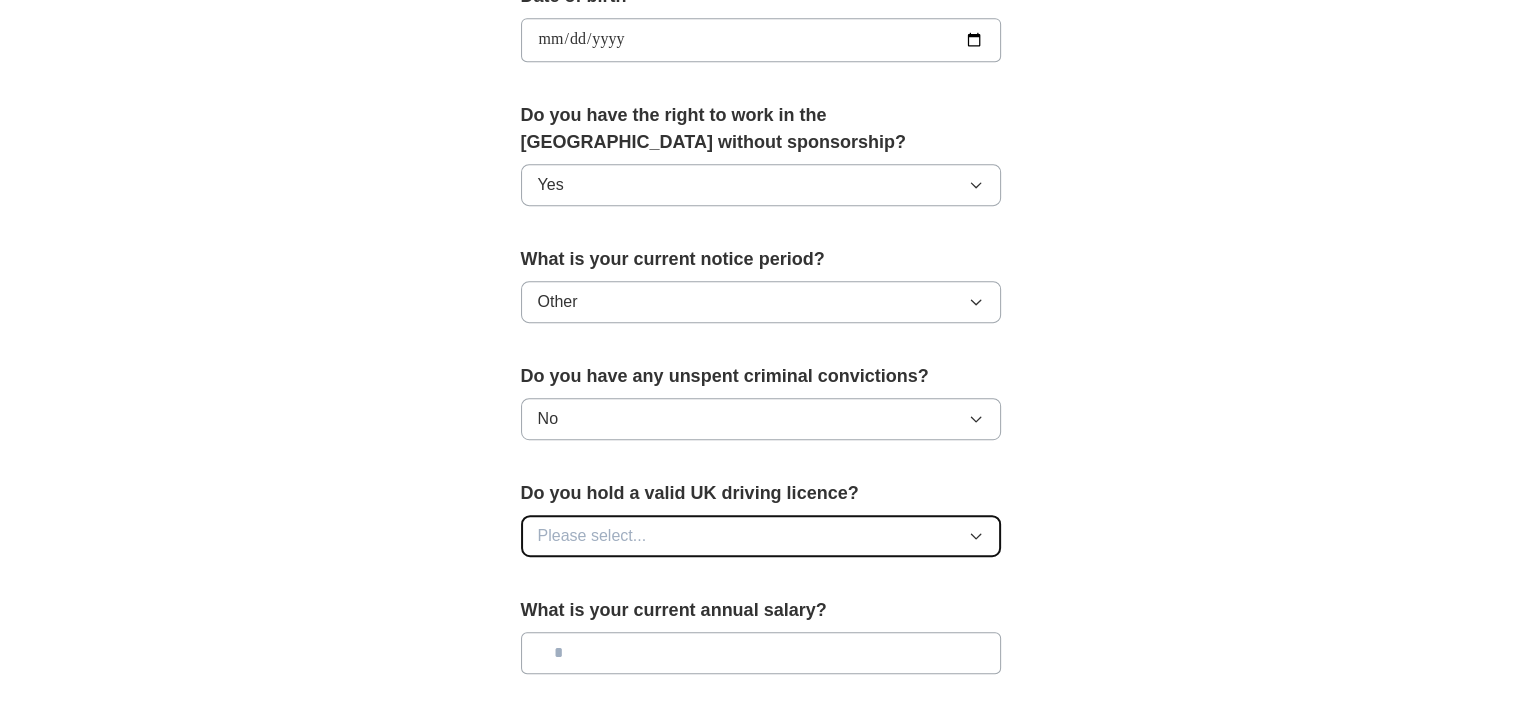 click 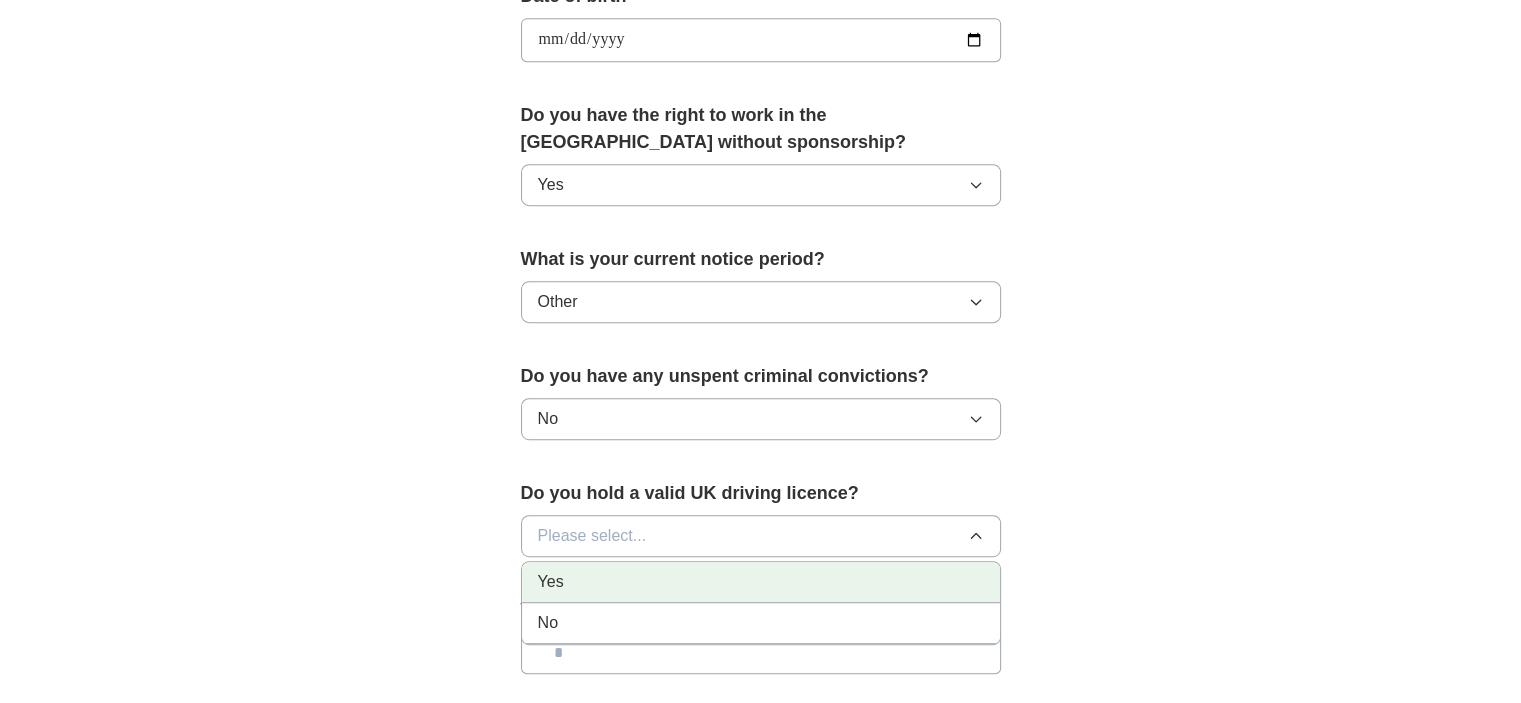 click on "Yes" at bounding box center (761, 582) 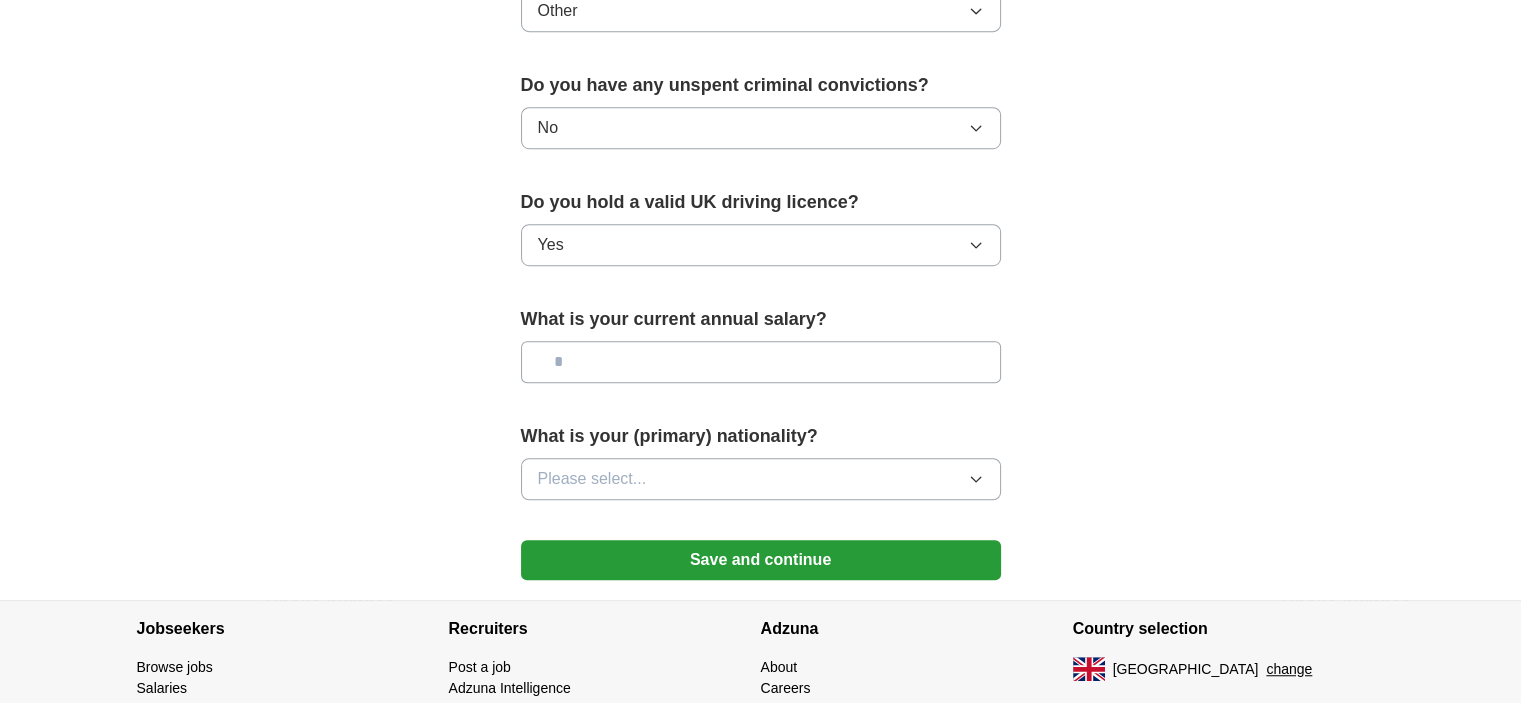 scroll, scrollTop: 1280, scrollLeft: 0, axis: vertical 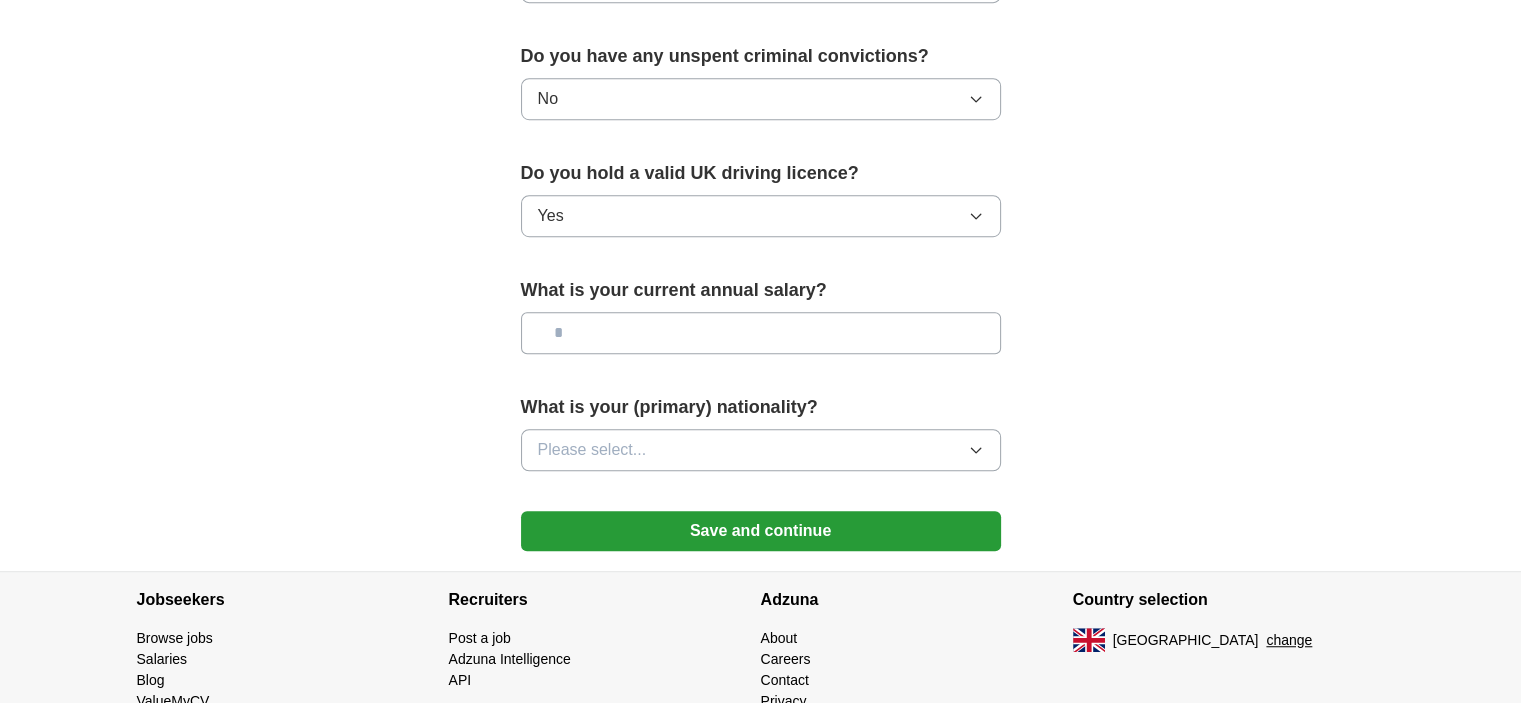 click at bounding box center (761, 333) 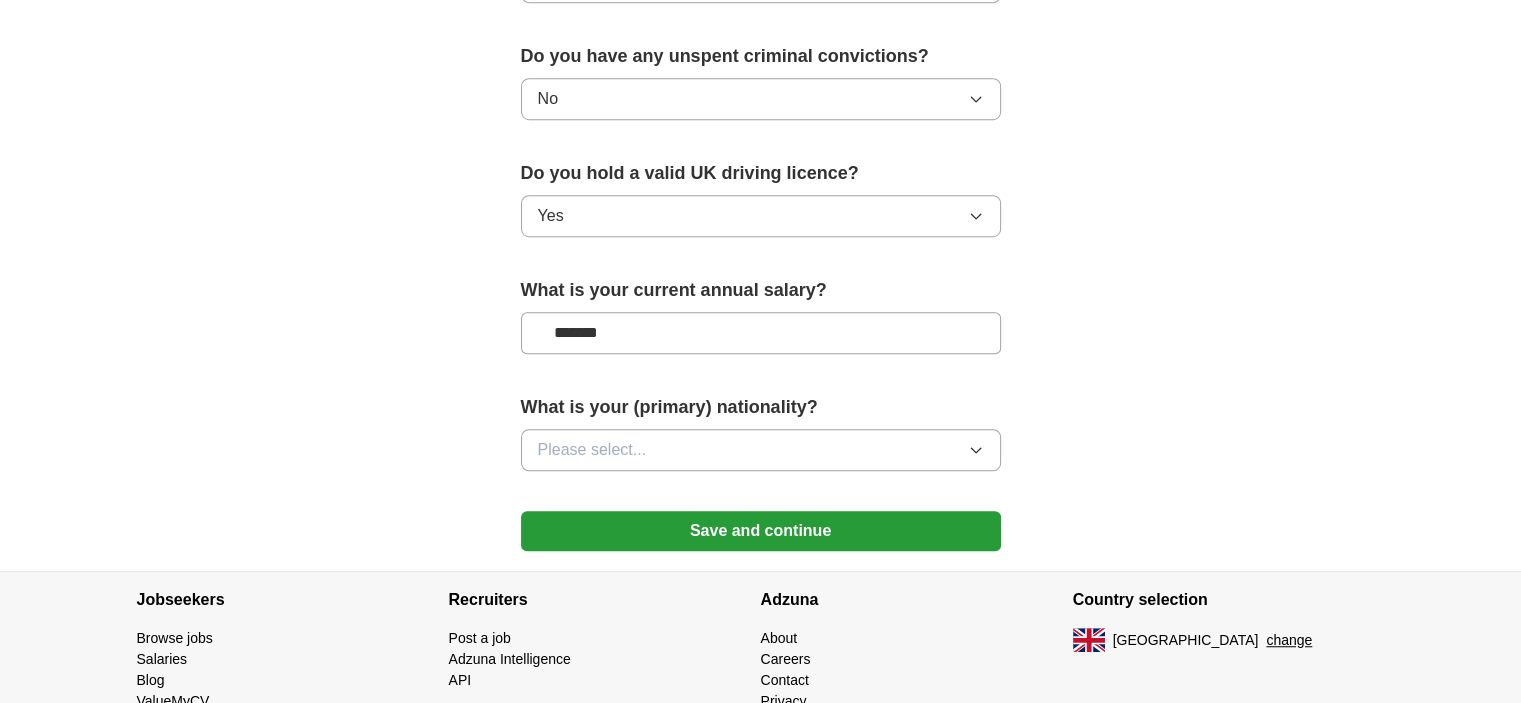 type on "*******" 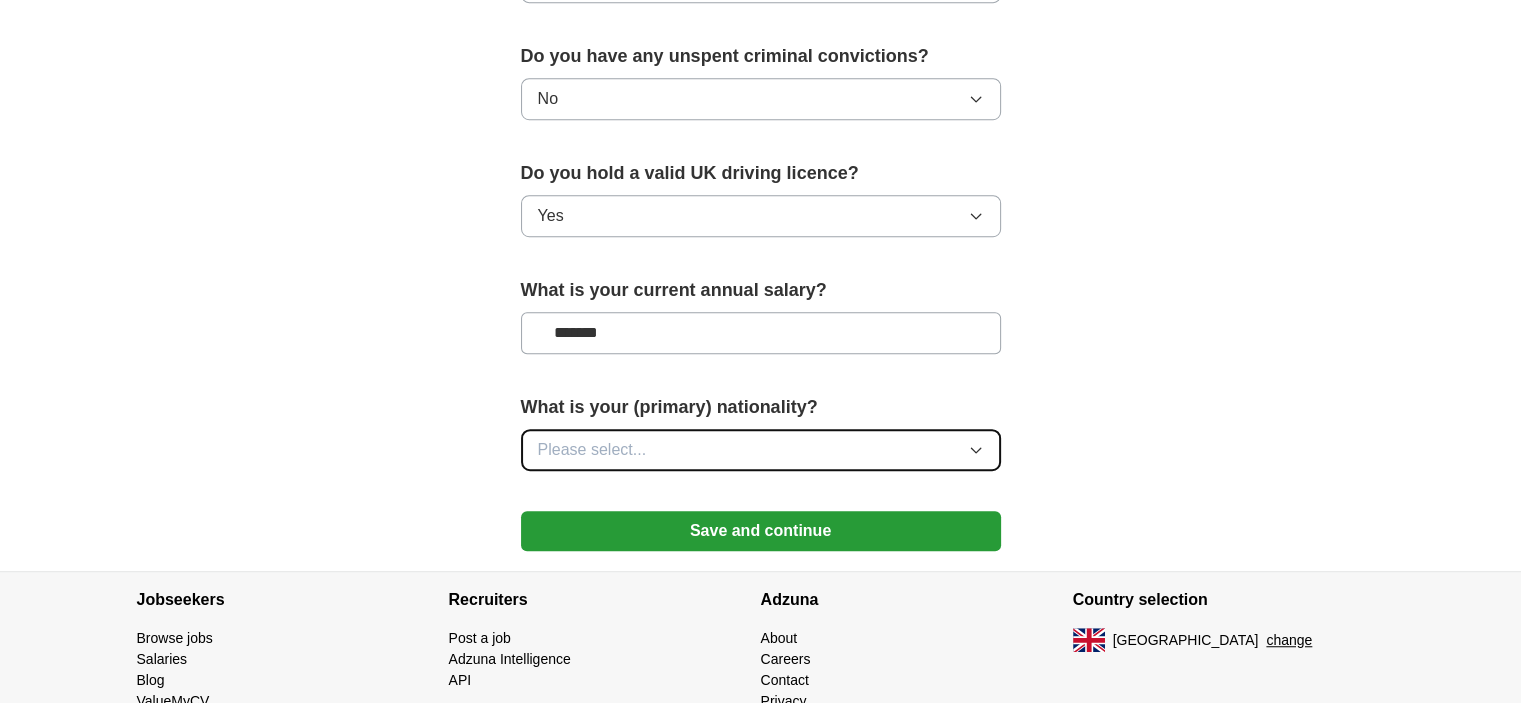 click on "Please select..." at bounding box center (761, 450) 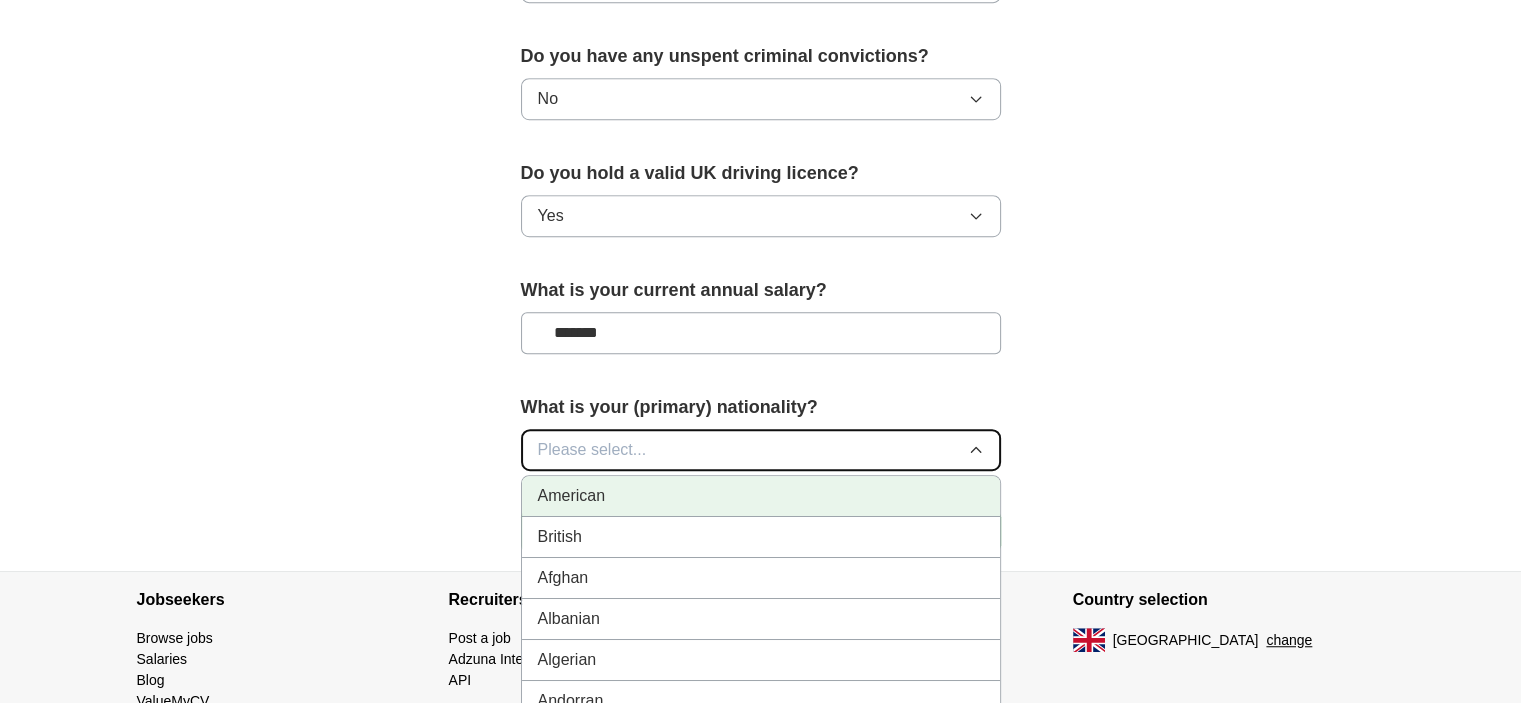 type 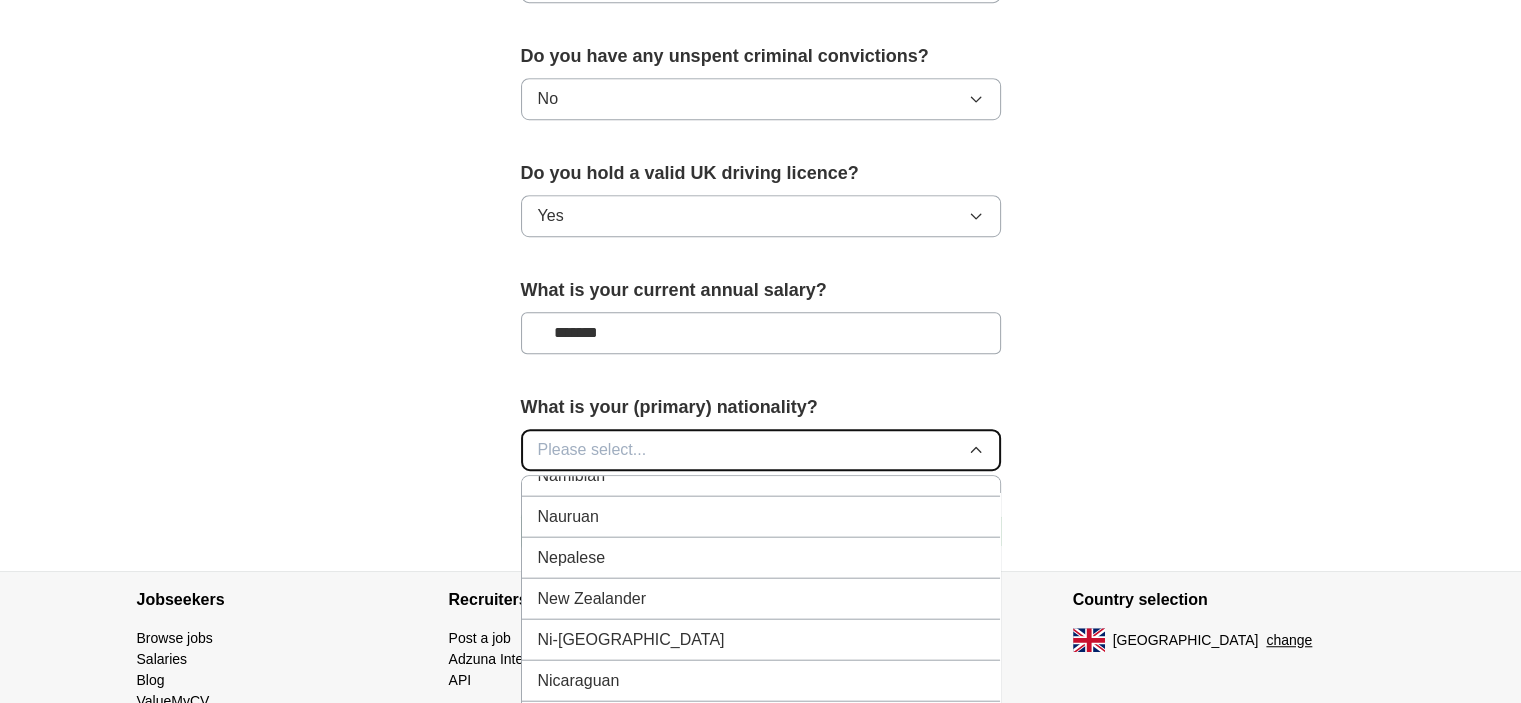 scroll, scrollTop: 5082, scrollLeft: 0, axis: vertical 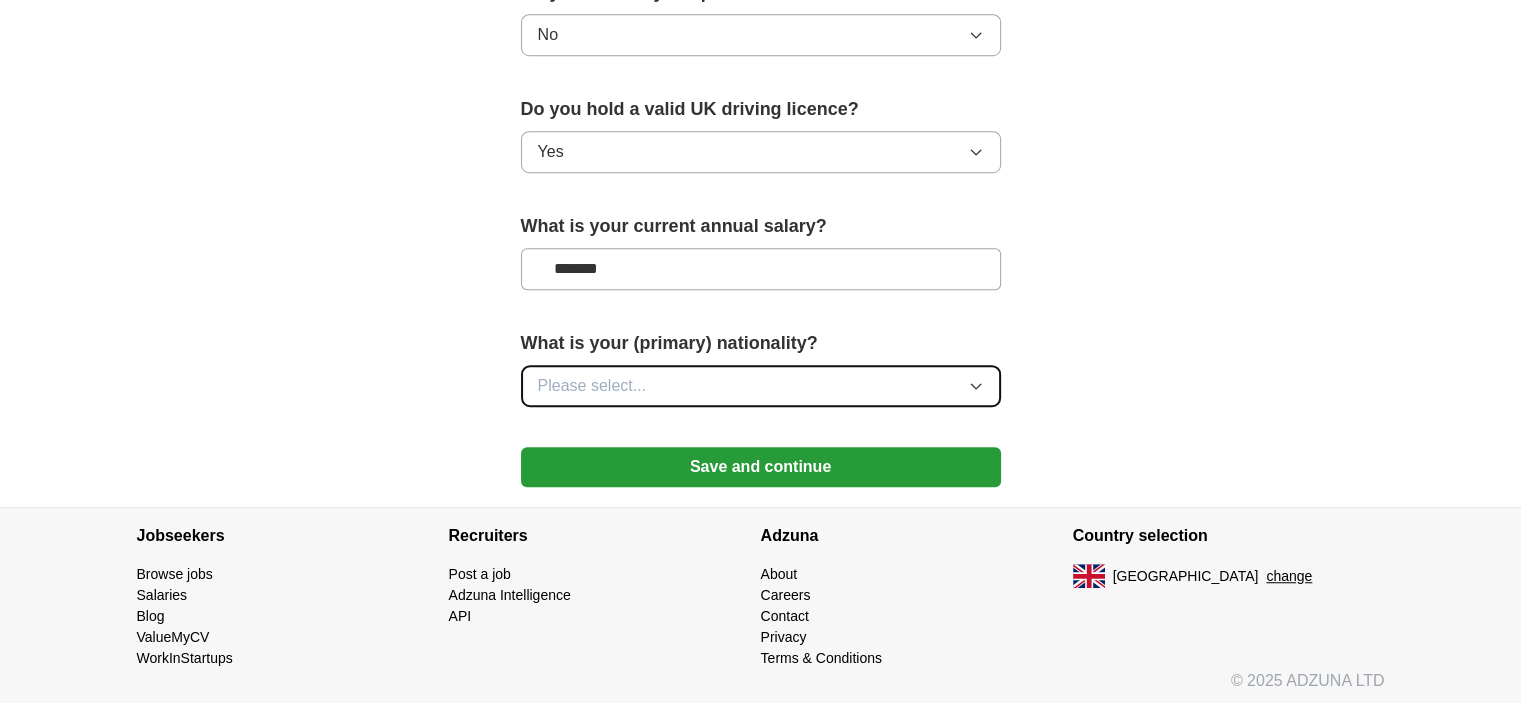 click 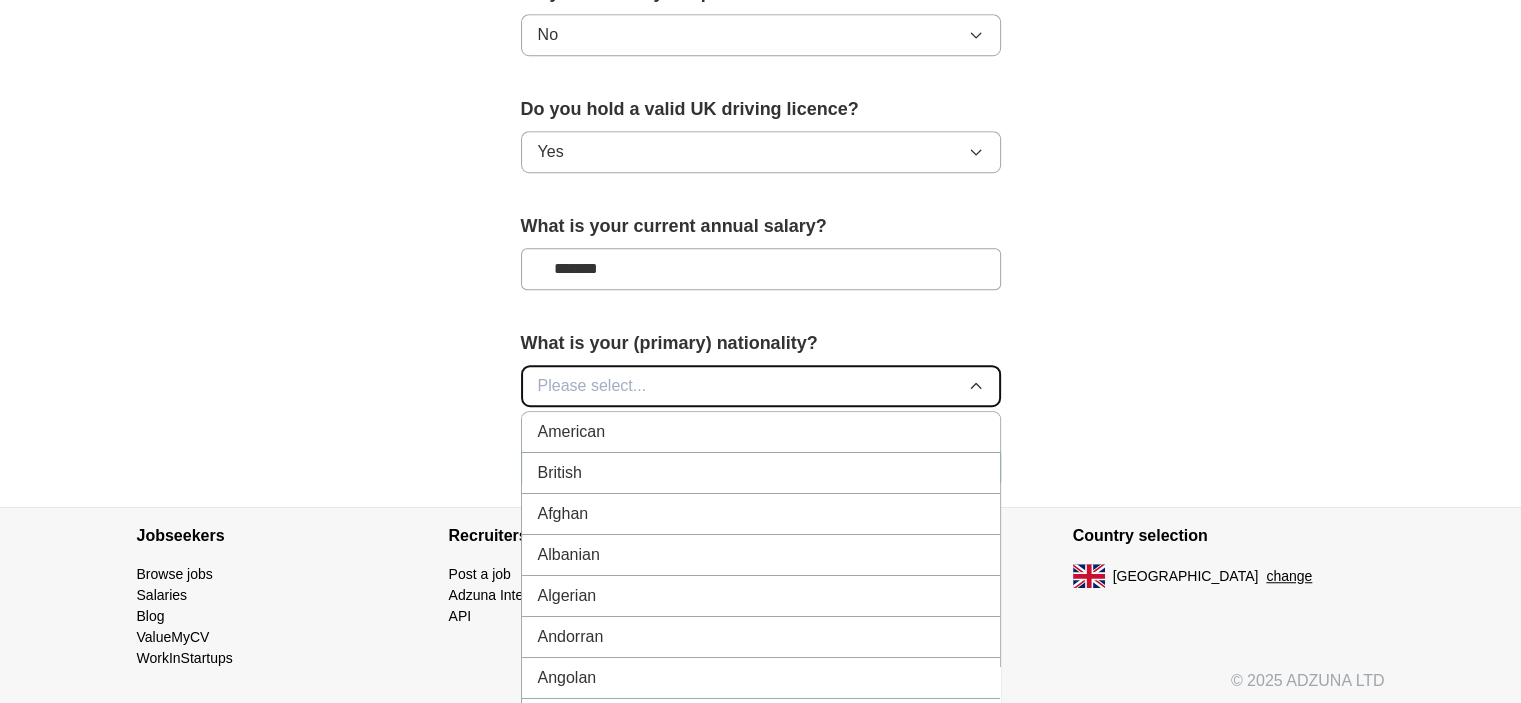 click 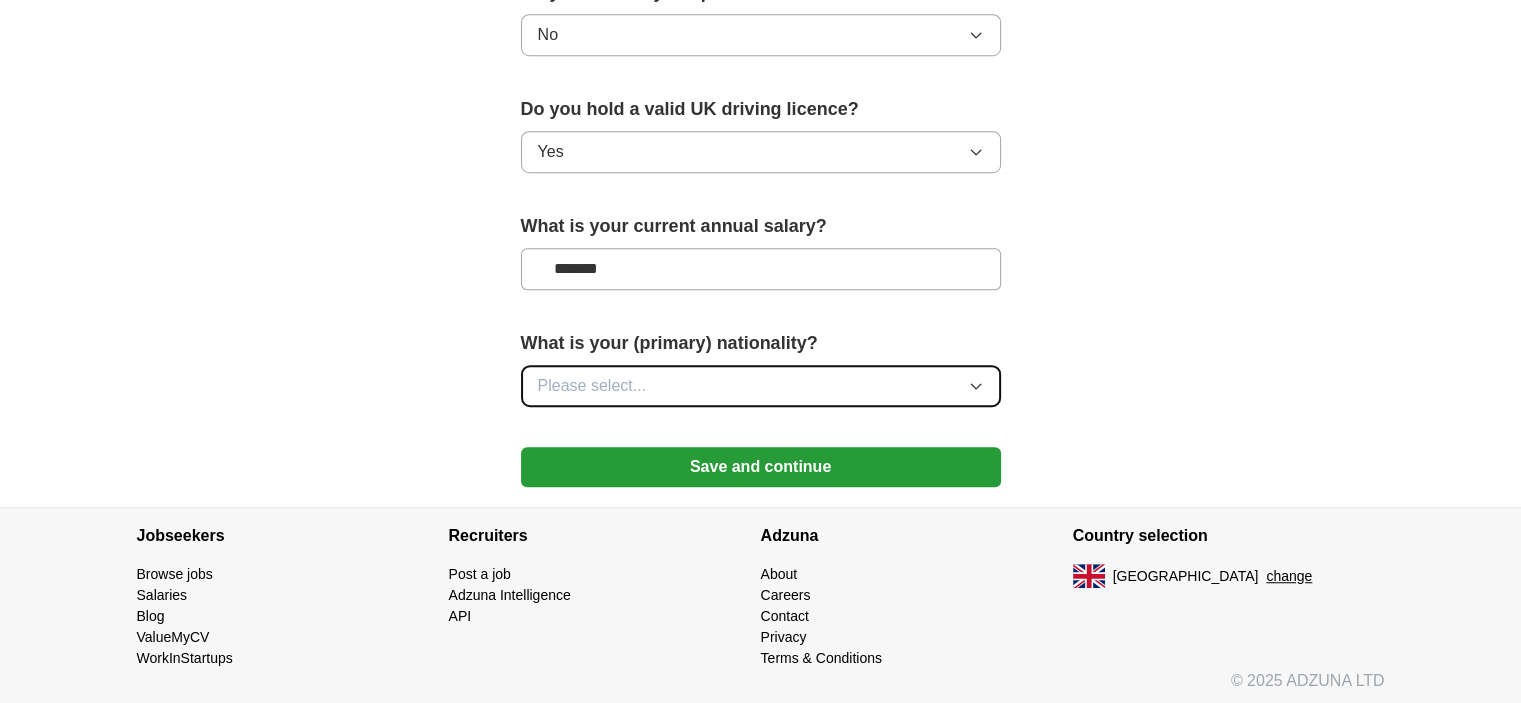 click 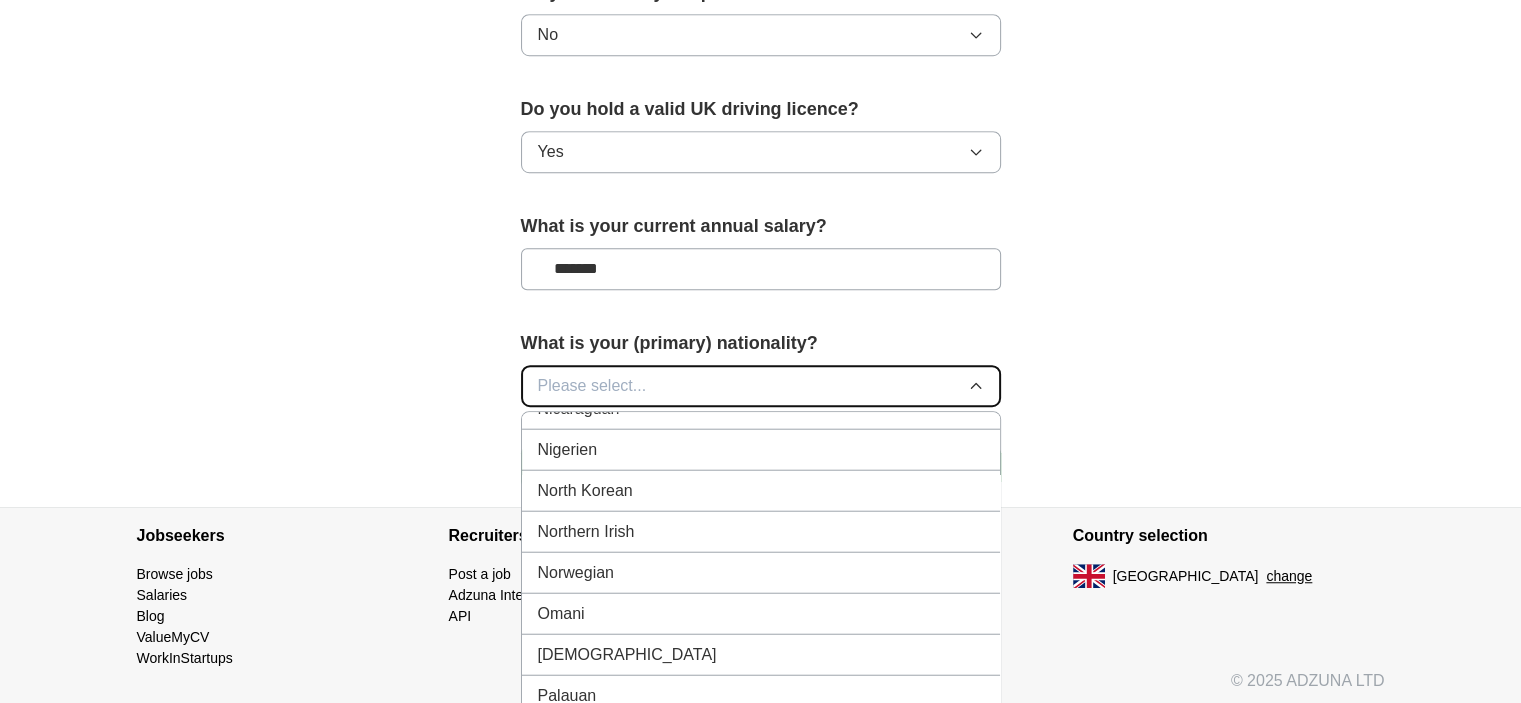 scroll, scrollTop: 5446, scrollLeft: 0, axis: vertical 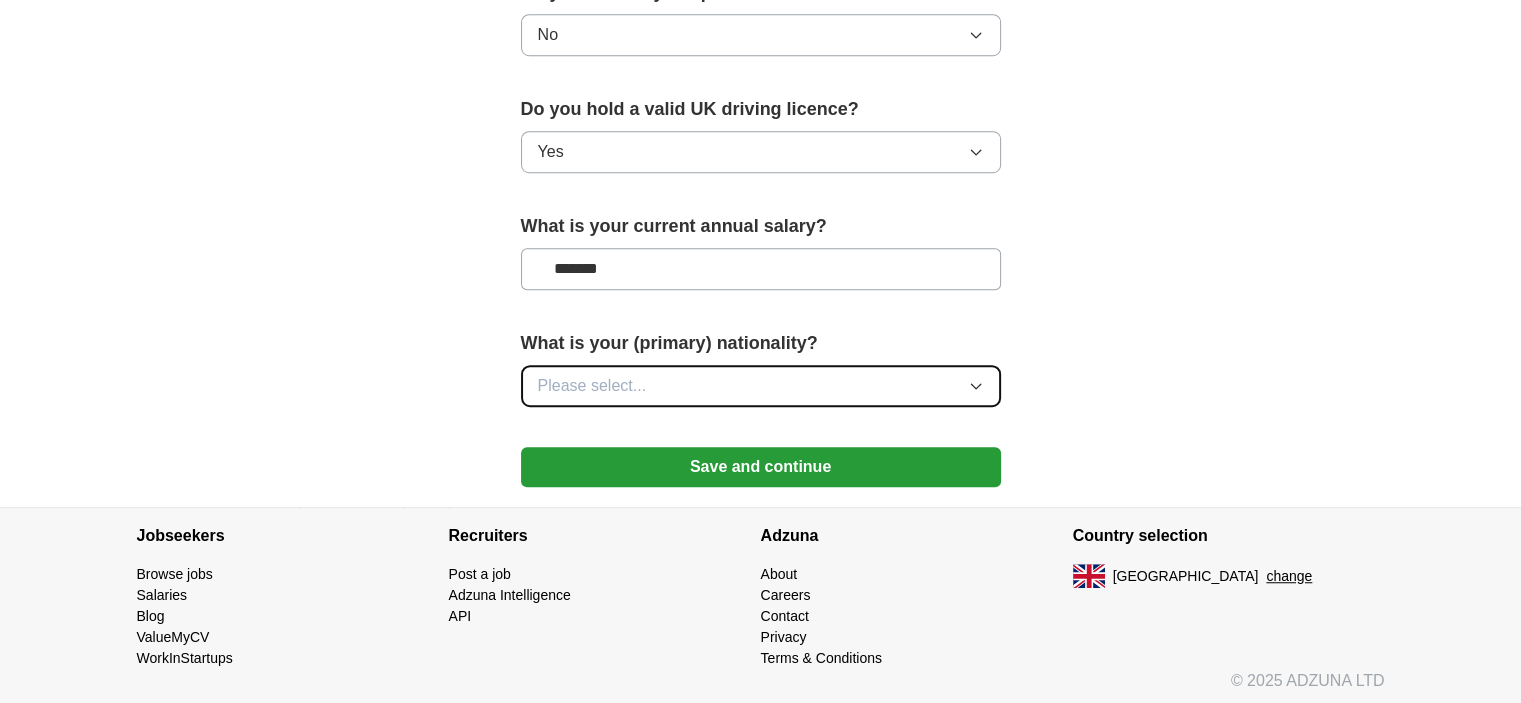 click 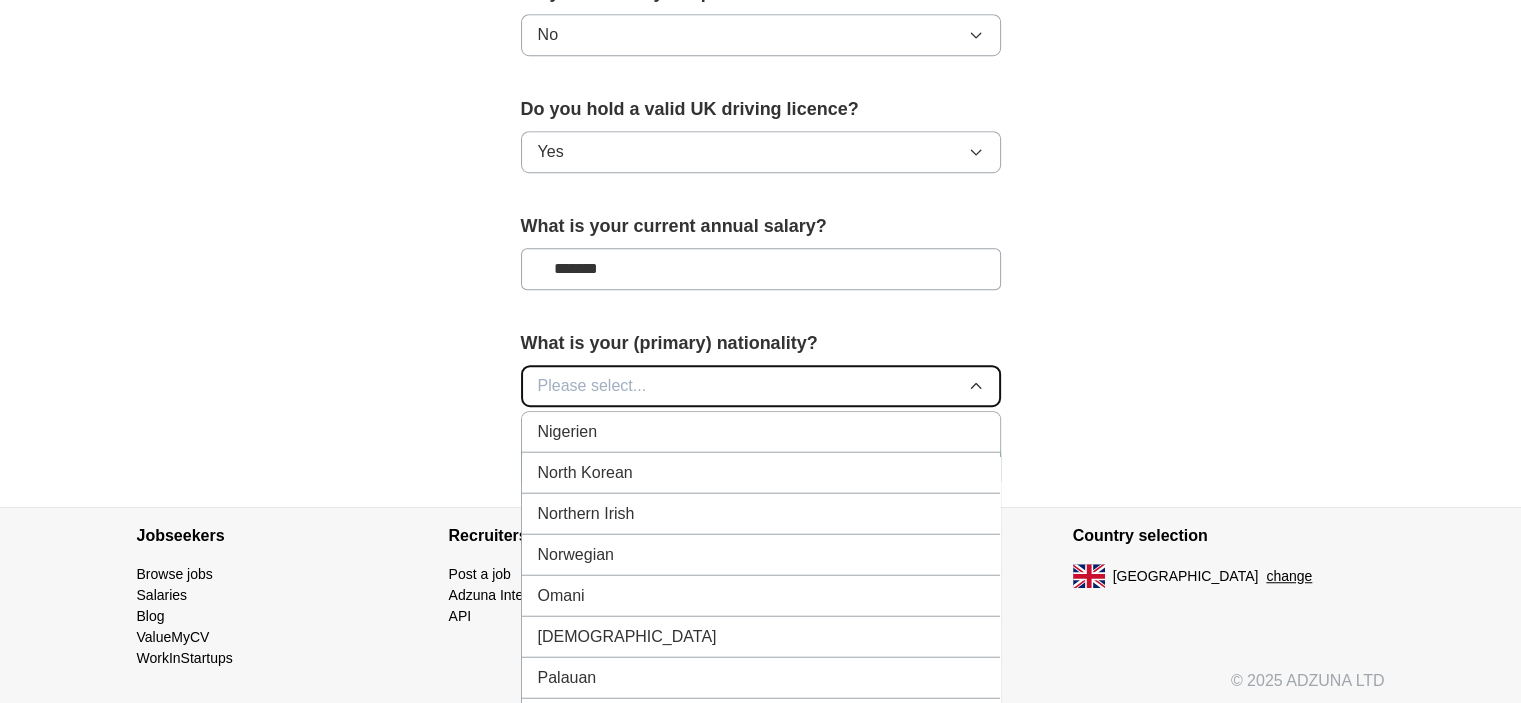 scroll, scrollTop: 5308, scrollLeft: 0, axis: vertical 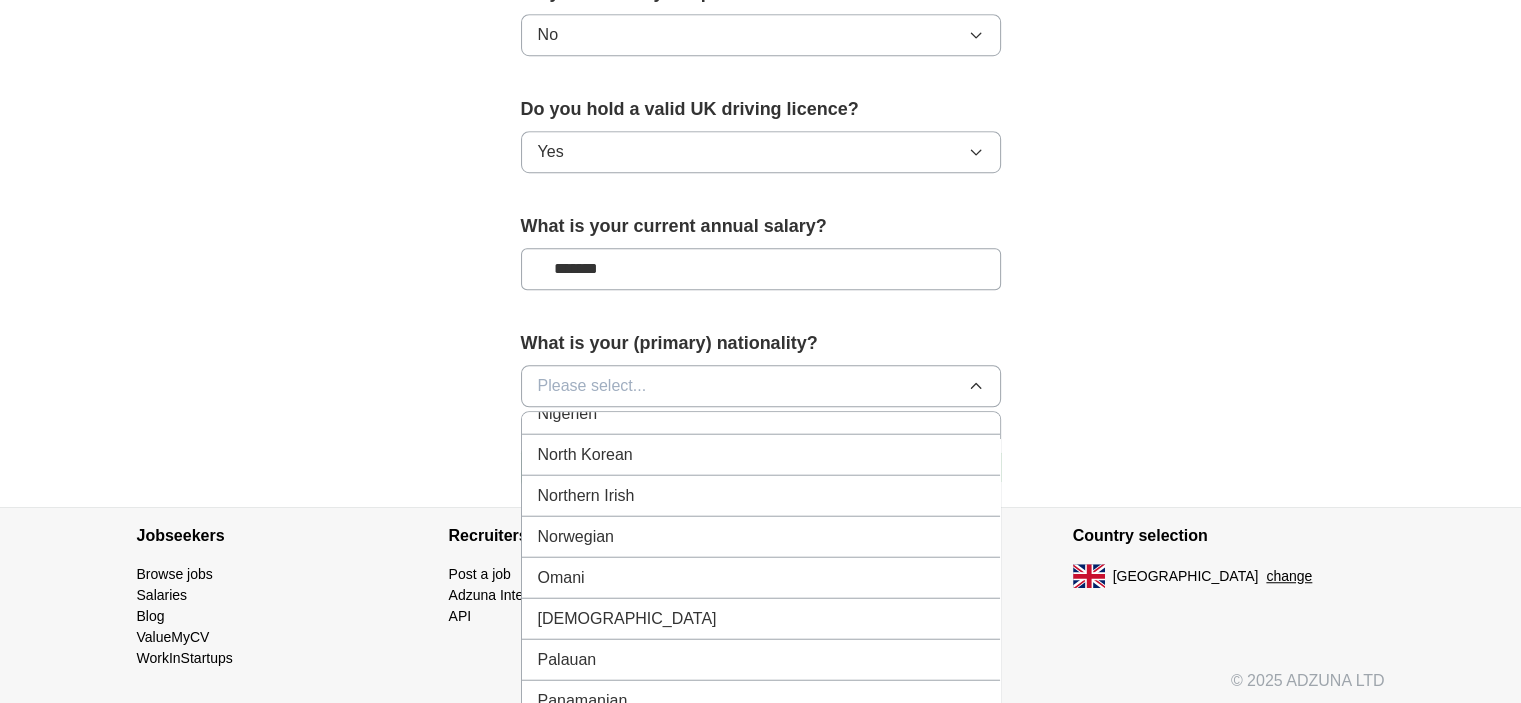 click on "**********" at bounding box center (761, -388) 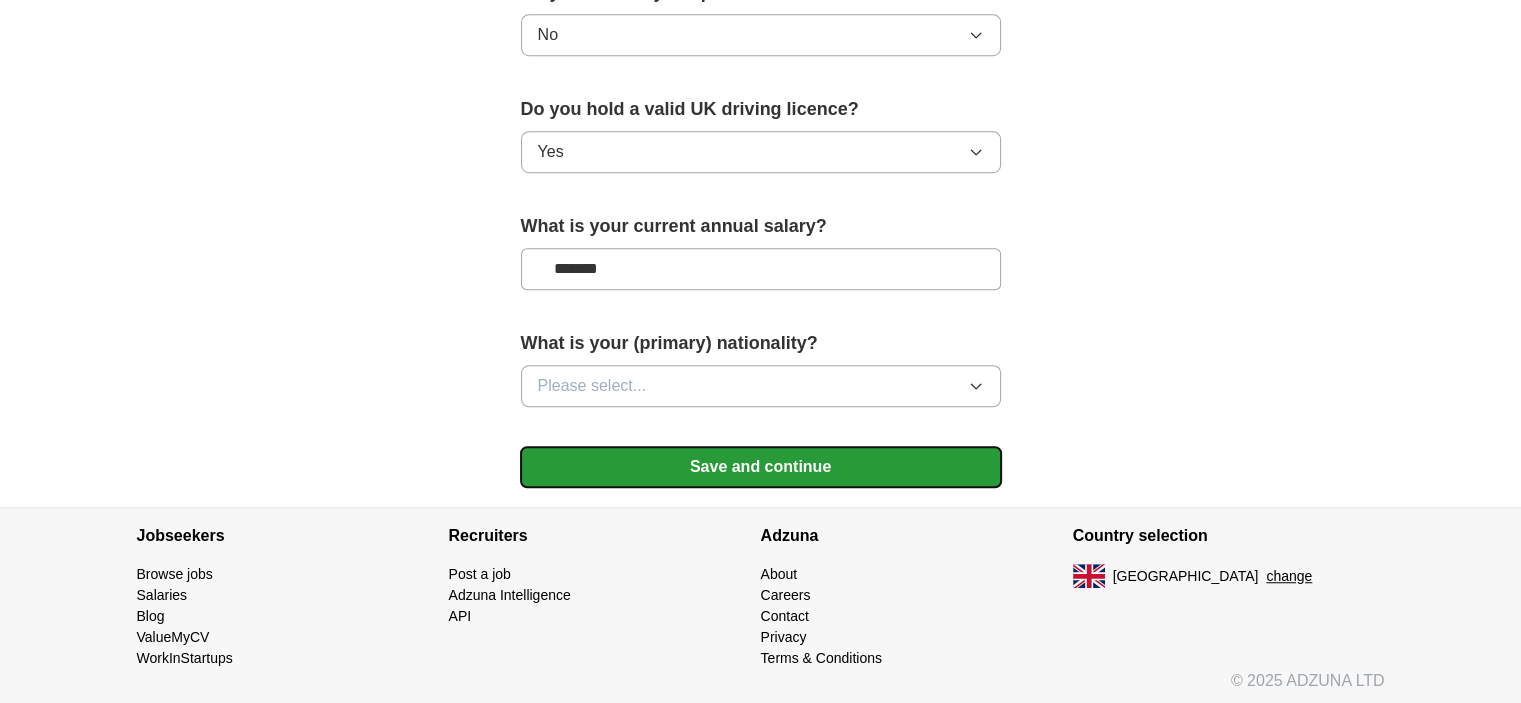 click on "Save and continue" at bounding box center (761, 467) 